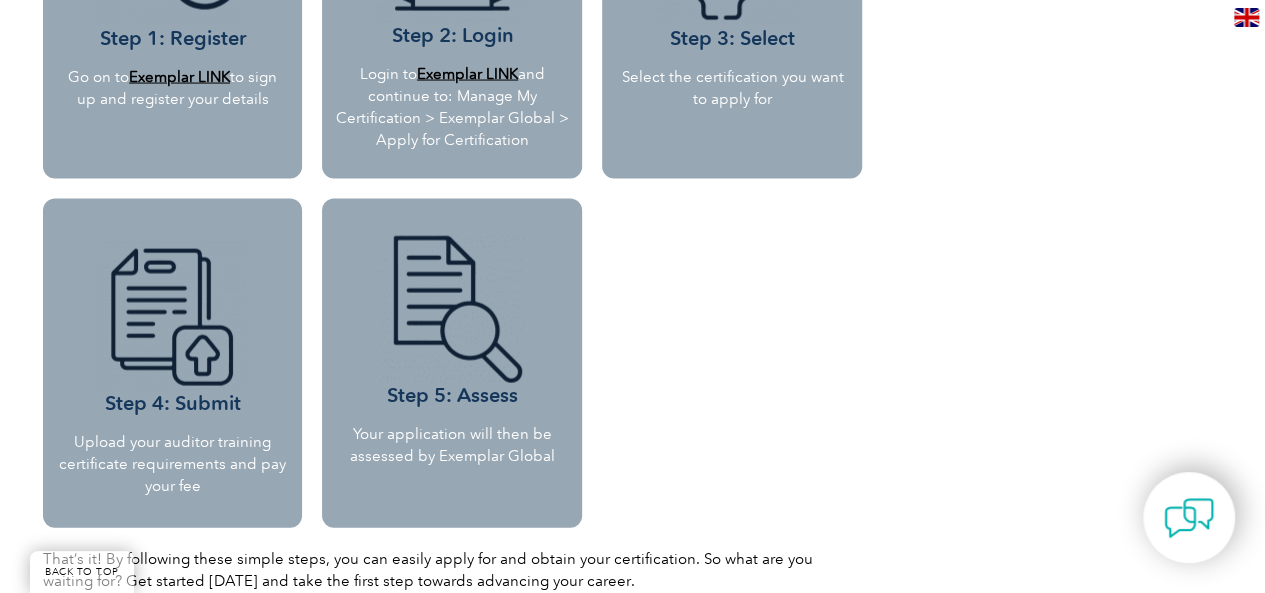 scroll, scrollTop: 1918, scrollLeft: 0, axis: vertical 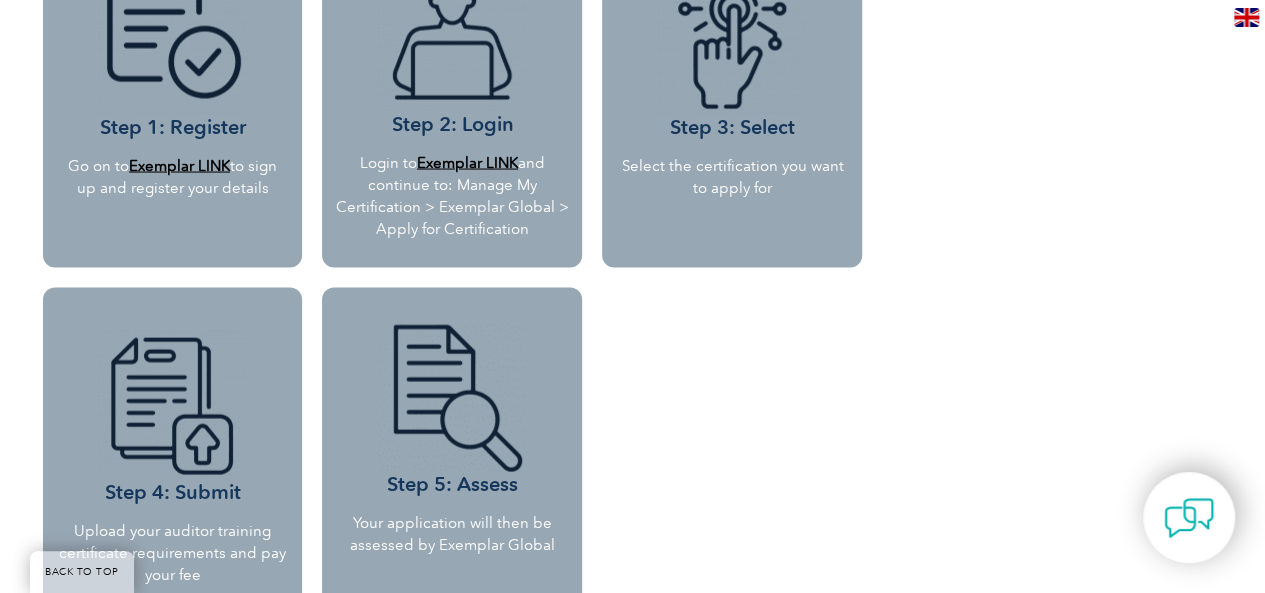 click on "Exemplar LINK" at bounding box center (179, 166) 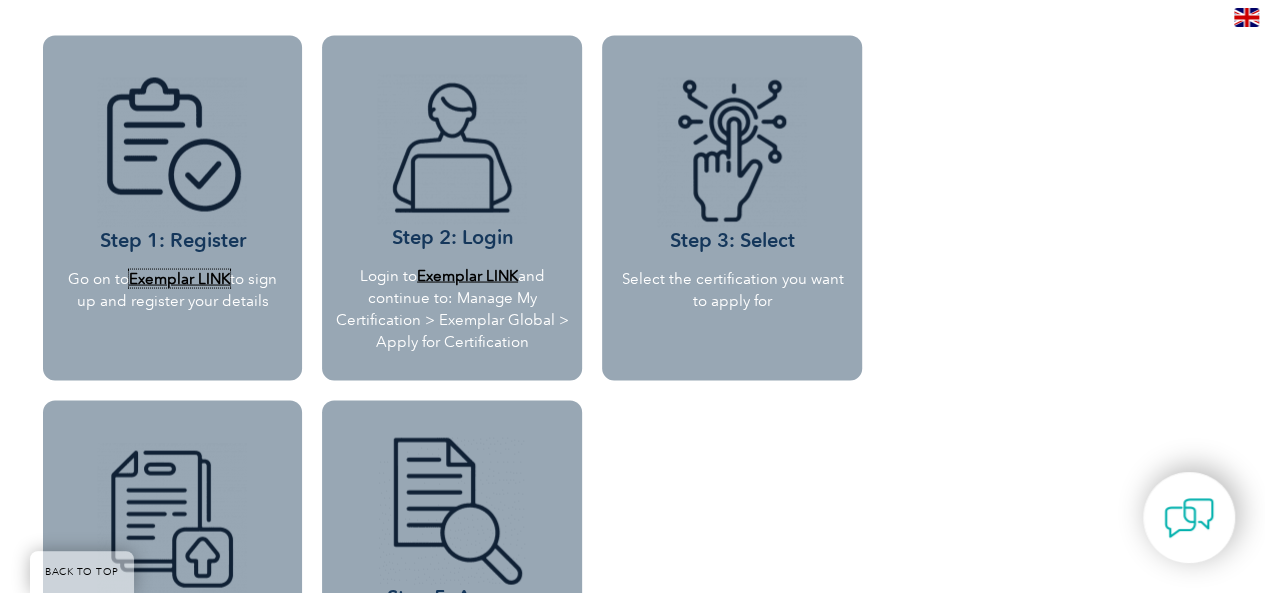 scroll, scrollTop: 1333, scrollLeft: 0, axis: vertical 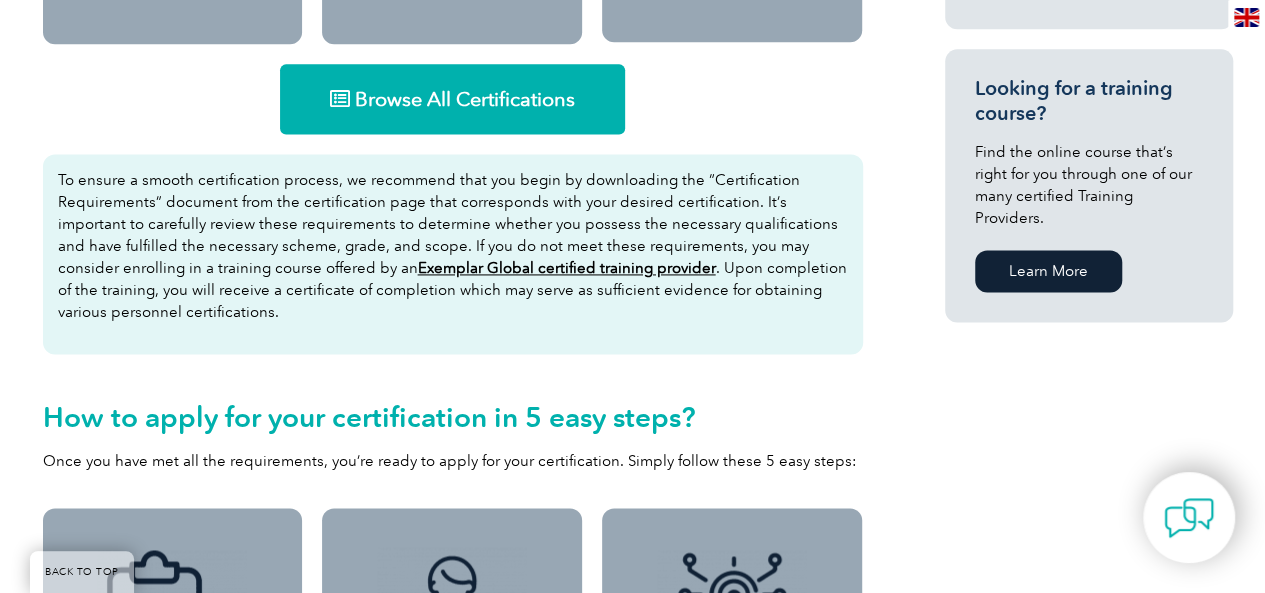 click on "Browse All Certifications" at bounding box center [465, 99] 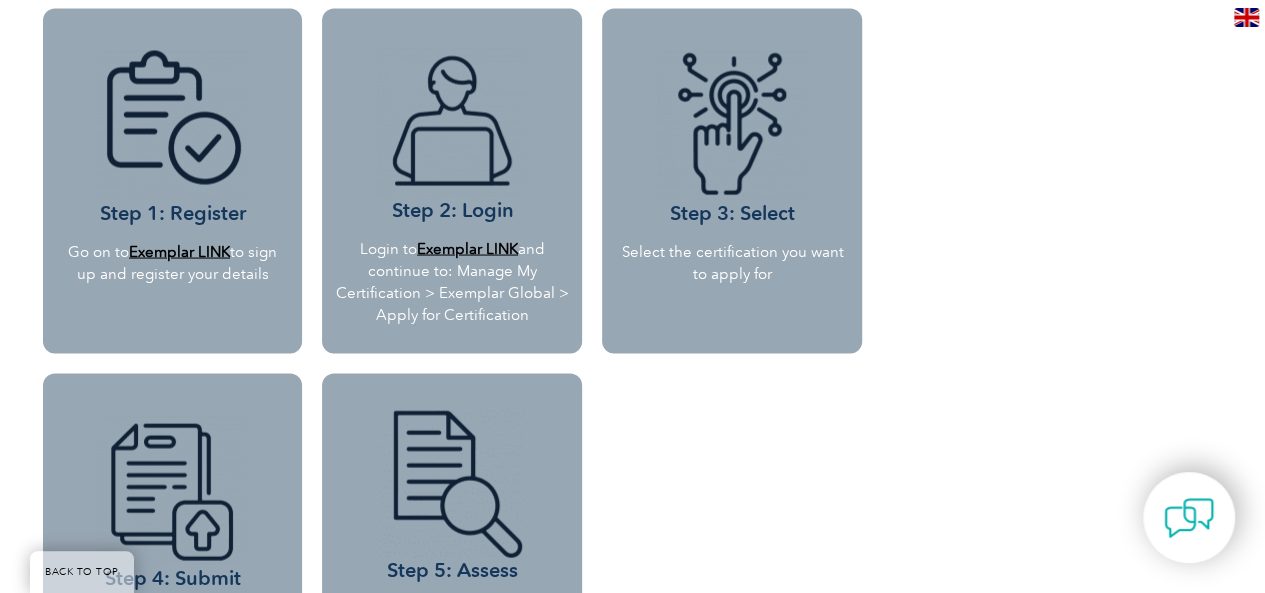 scroll, scrollTop: 2166, scrollLeft: 0, axis: vertical 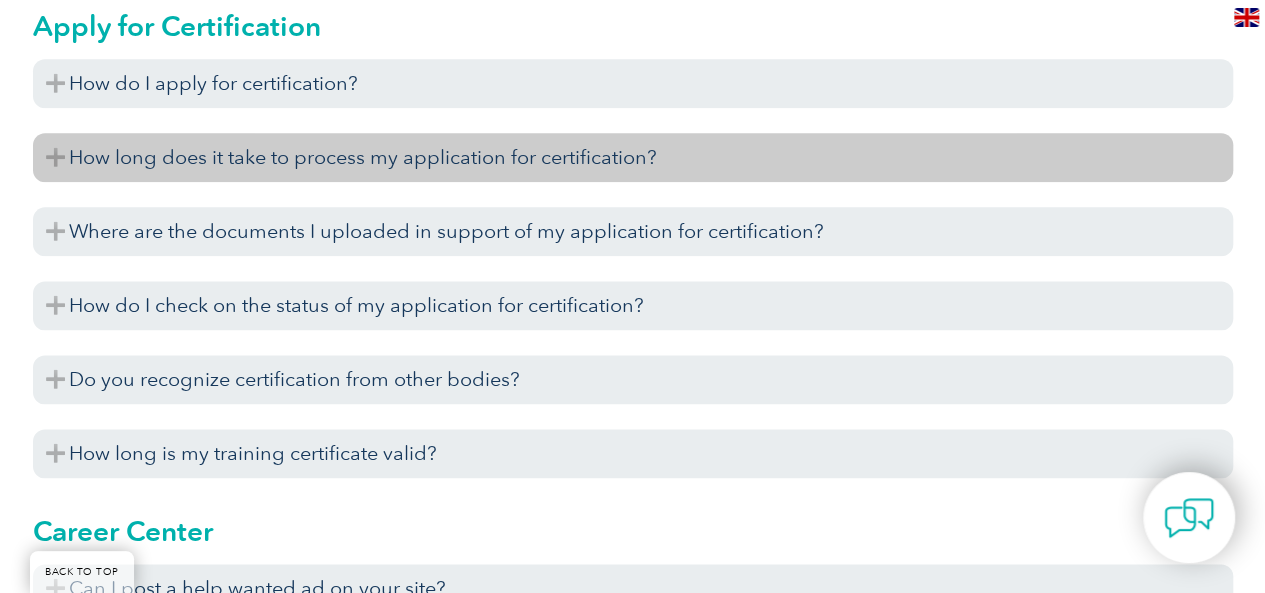 click on "How long does it take to process my application for certification?" at bounding box center [633, 157] 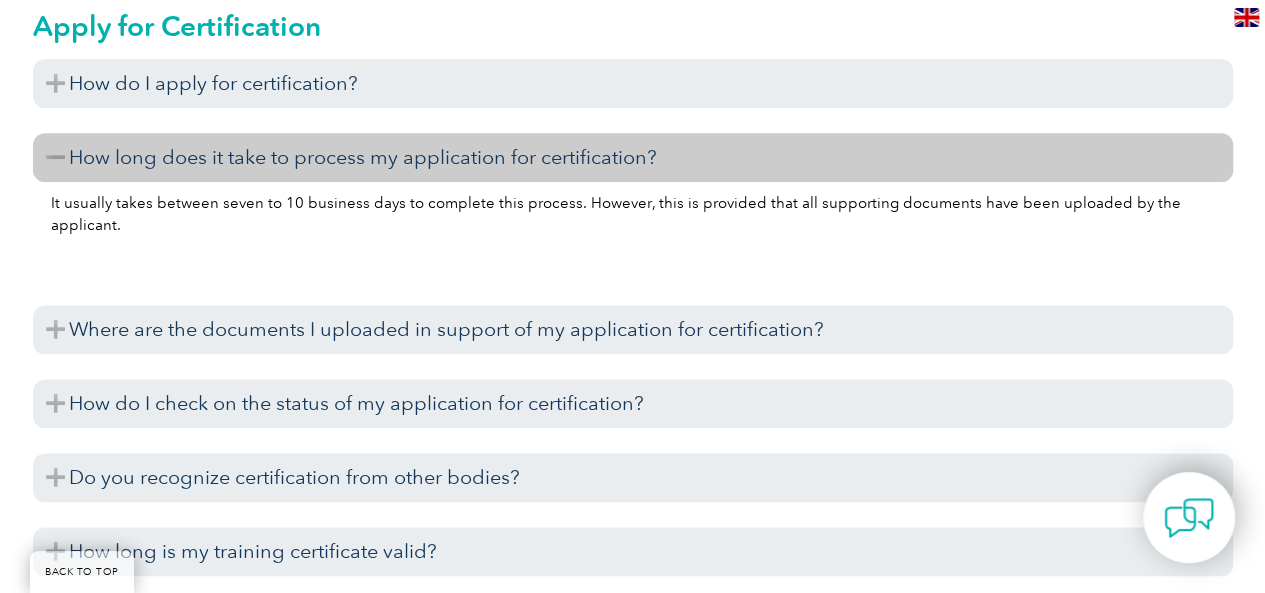 click on "How long does it take to process my application for certification?" at bounding box center (633, 157) 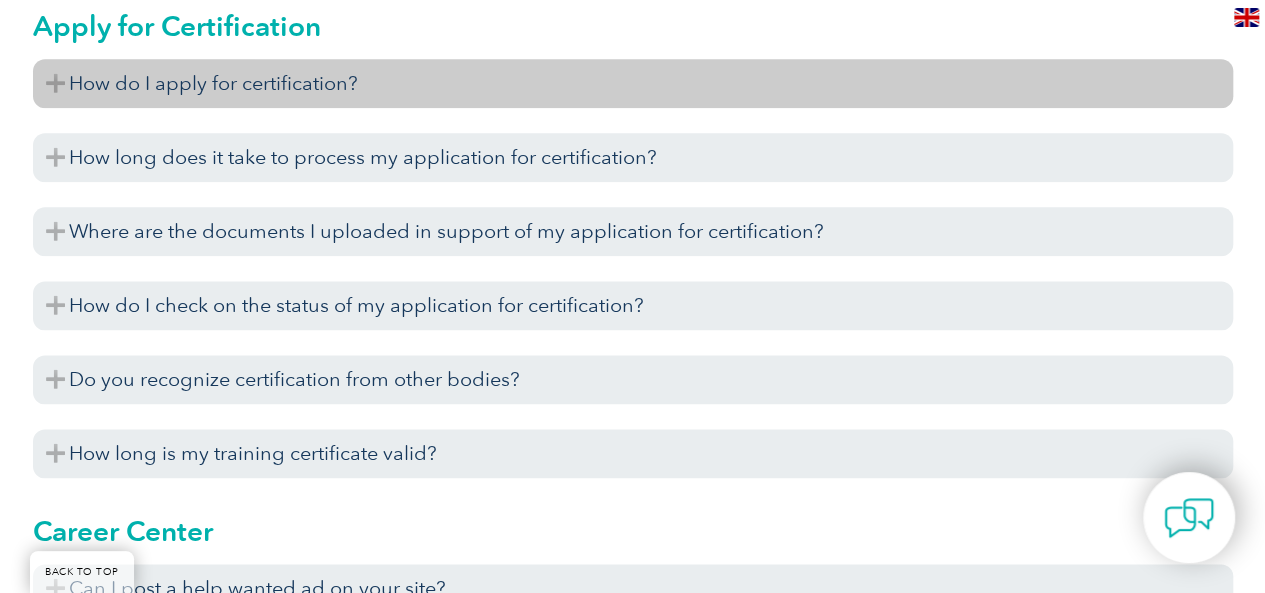 click on "How do I apply for certification?" at bounding box center [633, 83] 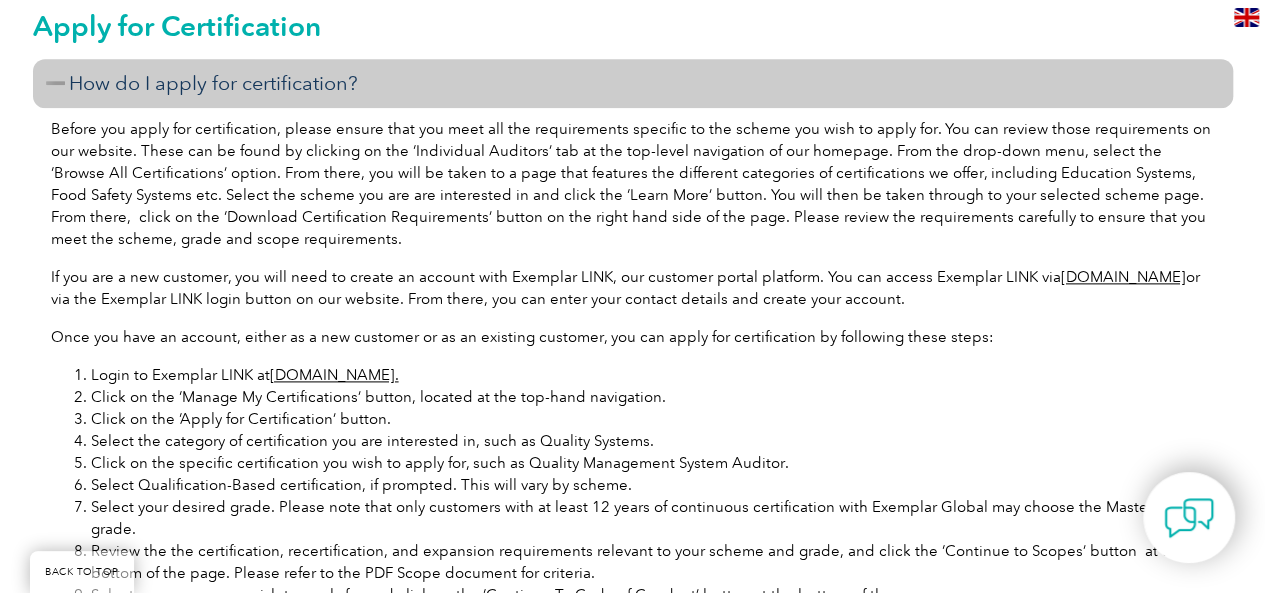 click on "[DOMAIN_NAME]." at bounding box center (334, 375) 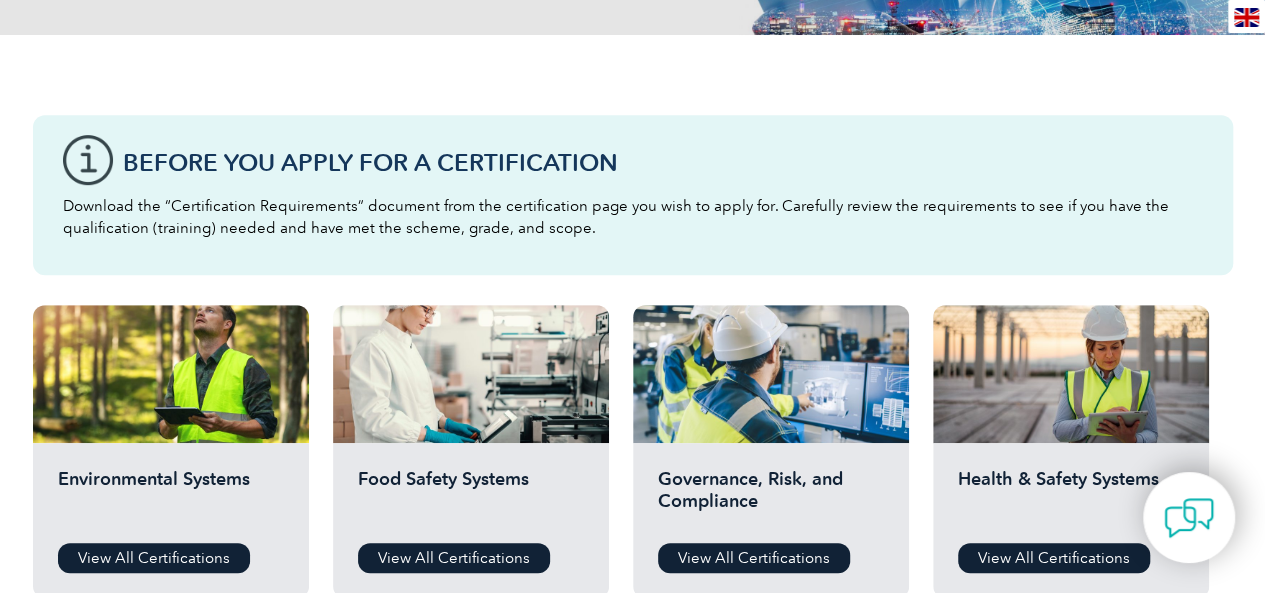 scroll, scrollTop: 666, scrollLeft: 0, axis: vertical 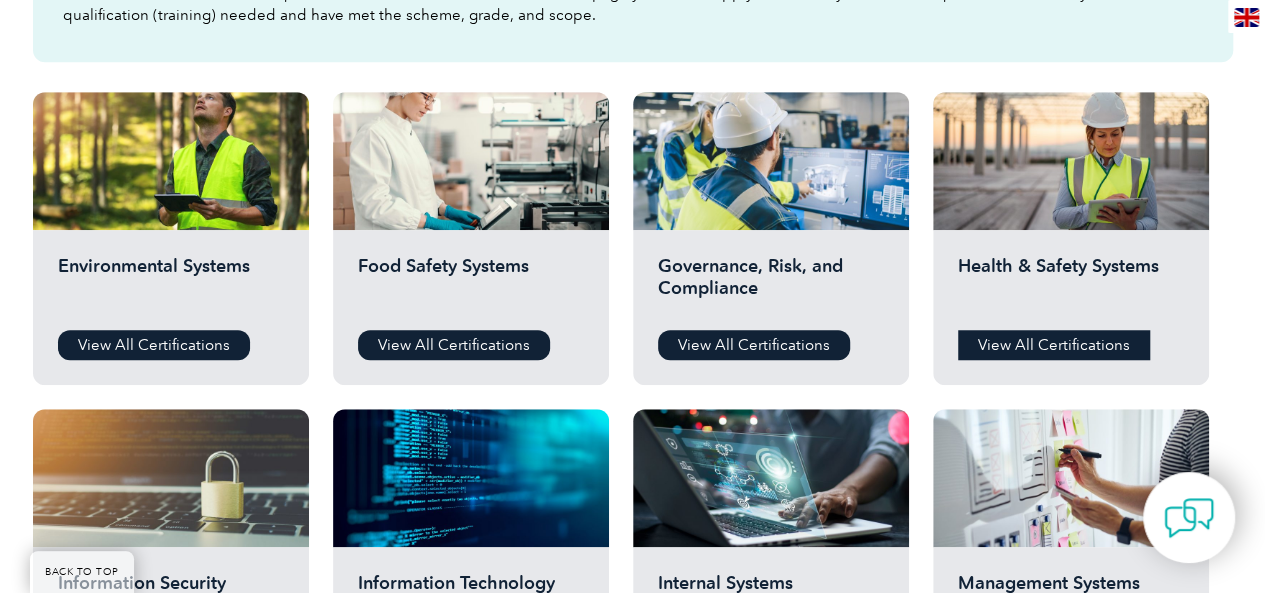 click on "View All Certifications" at bounding box center (1054, 345) 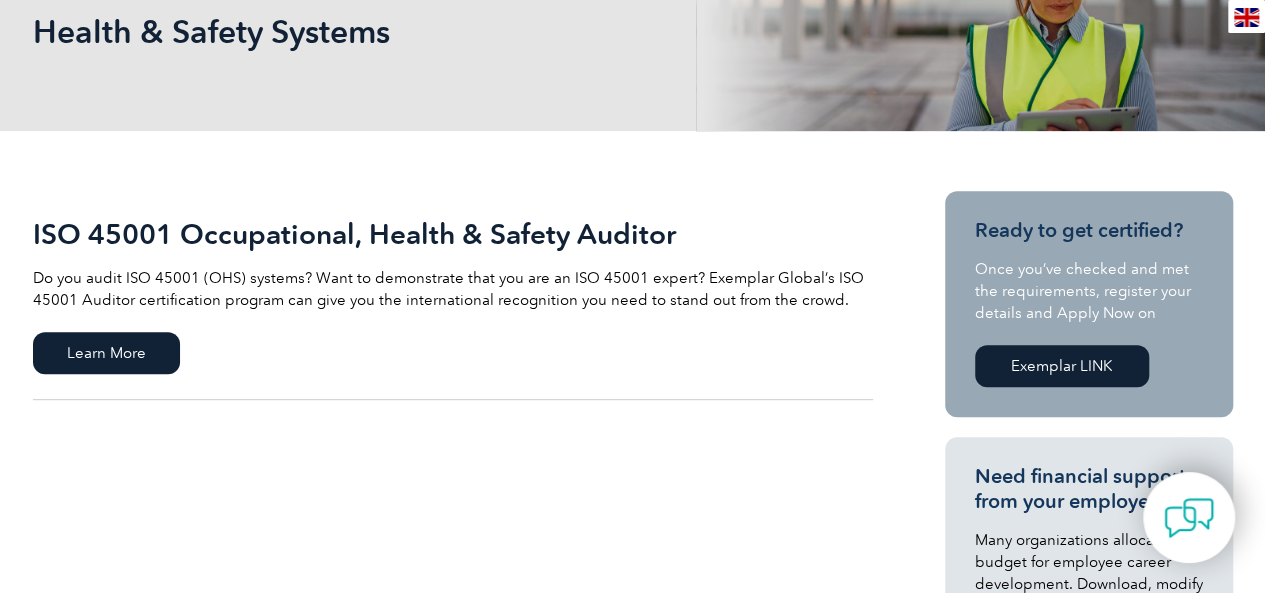 scroll, scrollTop: 333, scrollLeft: 0, axis: vertical 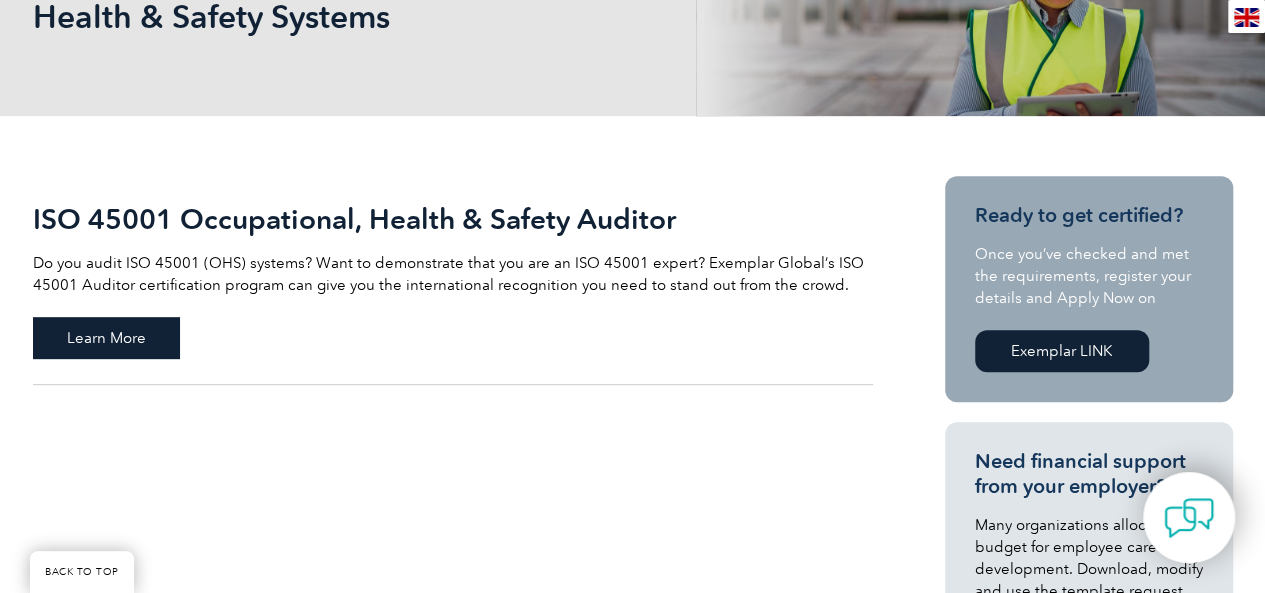 click on "Learn More" at bounding box center (106, 338) 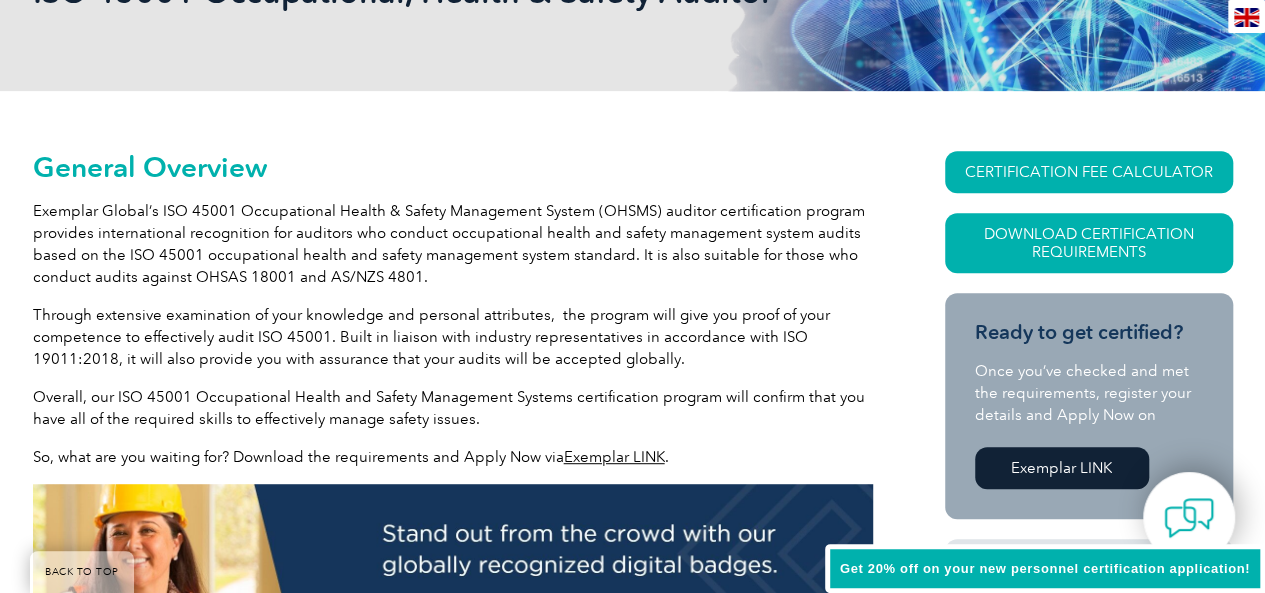 scroll, scrollTop: 386, scrollLeft: 0, axis: vertical 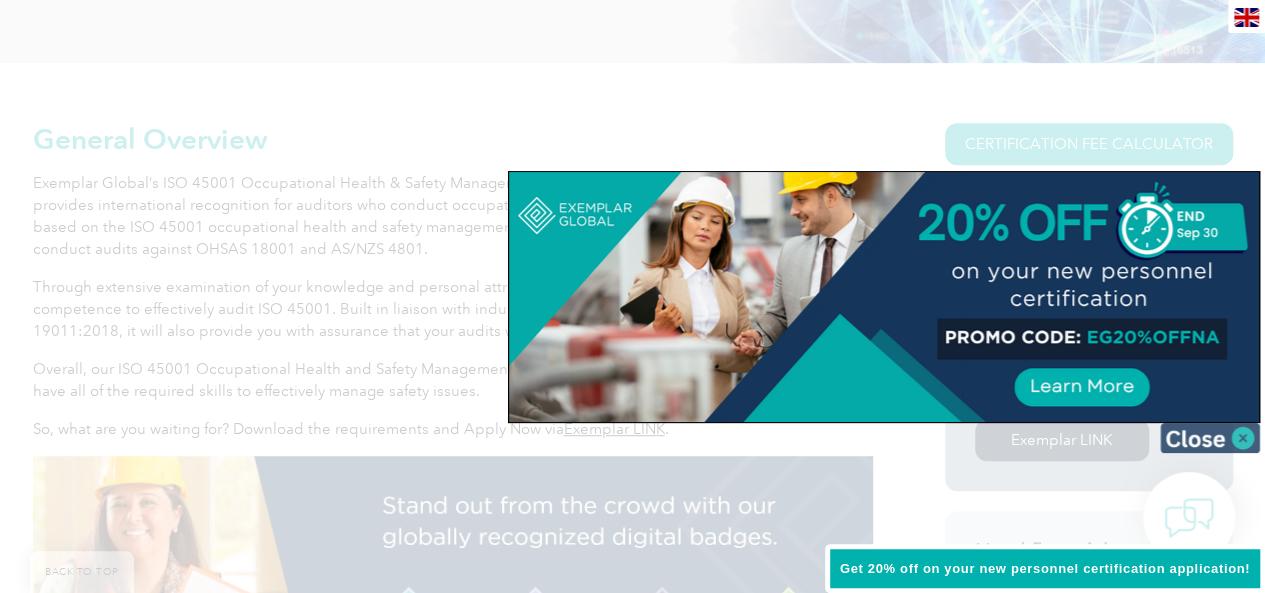 click at bounding box center (1210, 438) 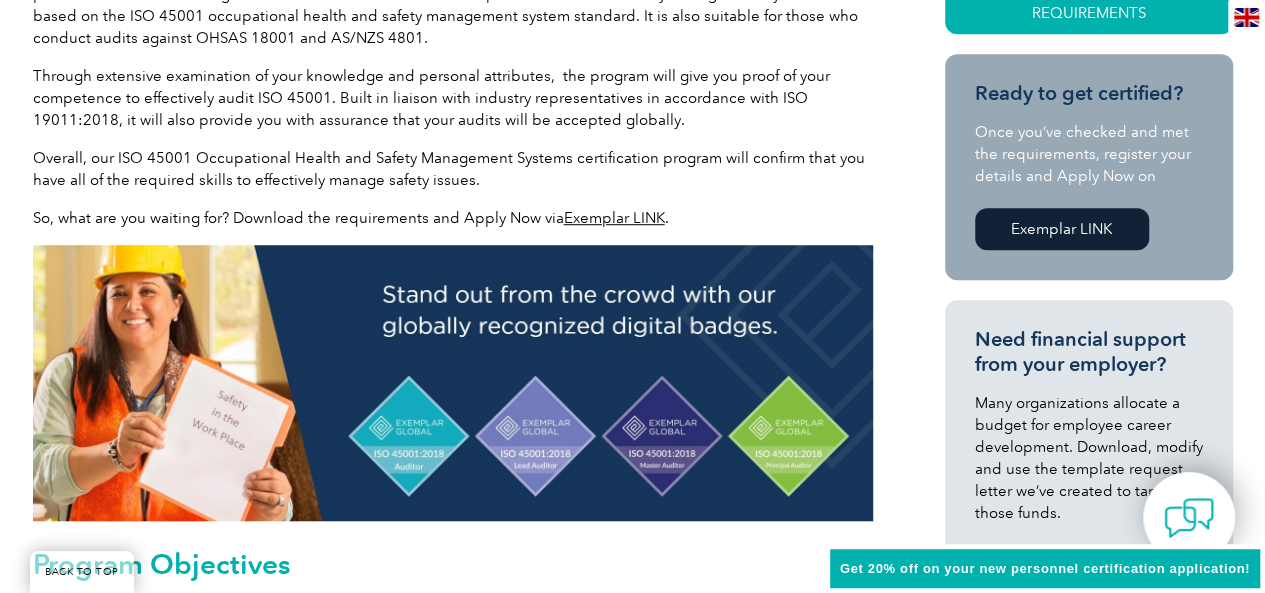 scroll, scrollTop: 553, scrollLeft: 0, axis: vertical 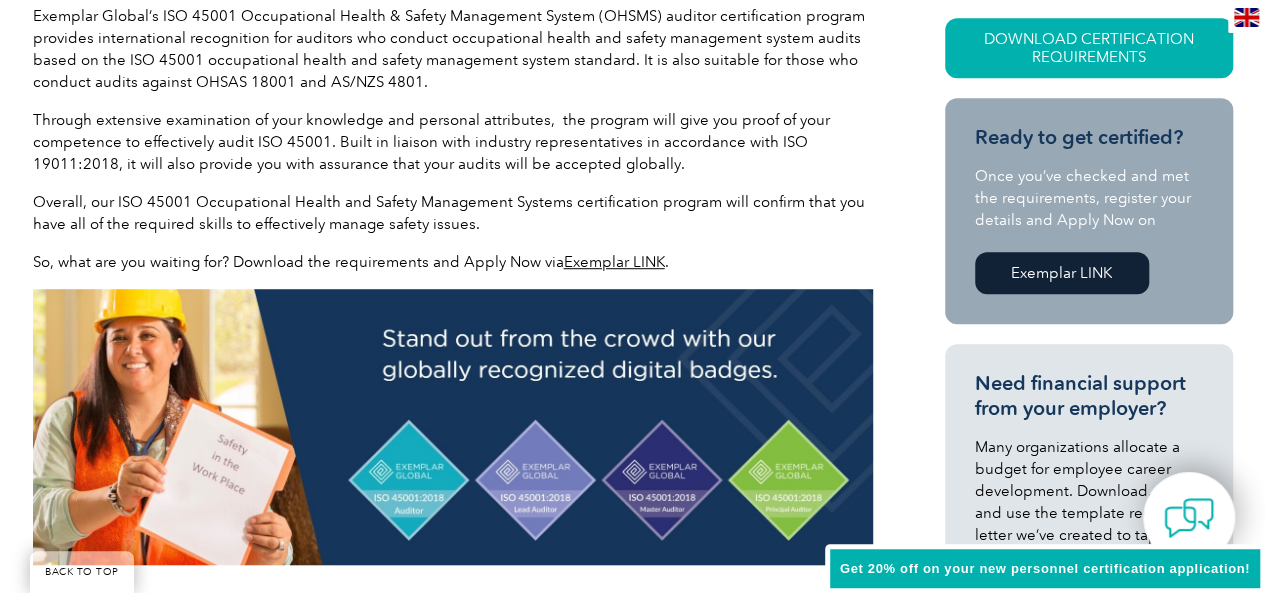 click on "Exemplar LINK" at bounding box center [614, 262] 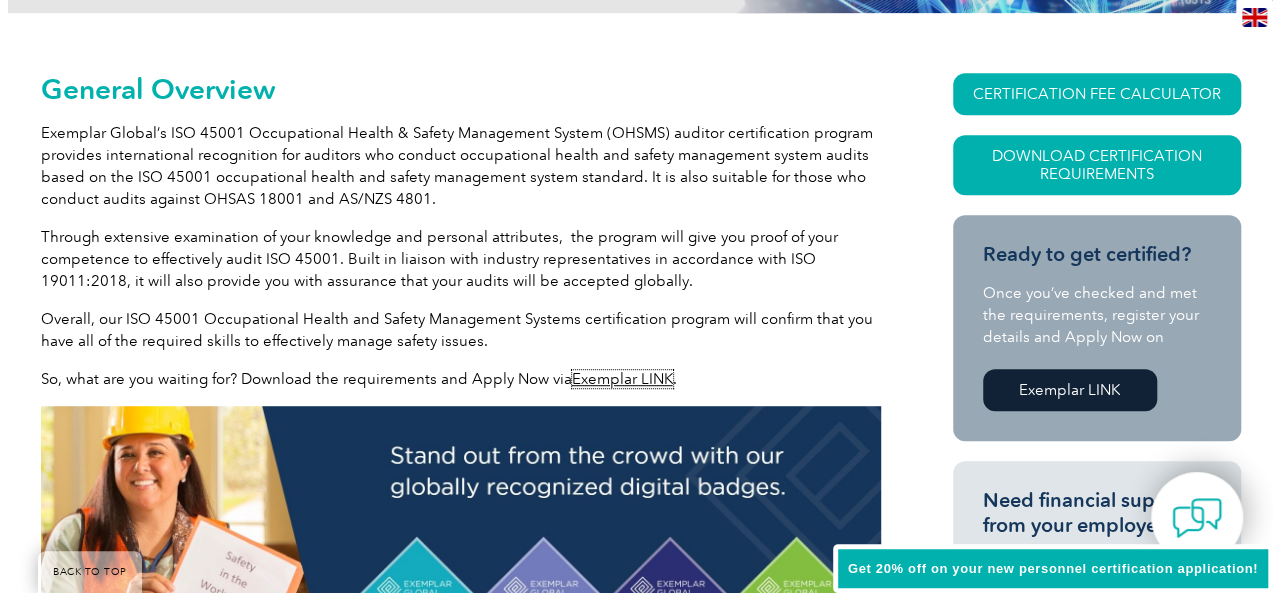 scroll, scrollTop: 500, scrollLeft: 0, axis: vertical 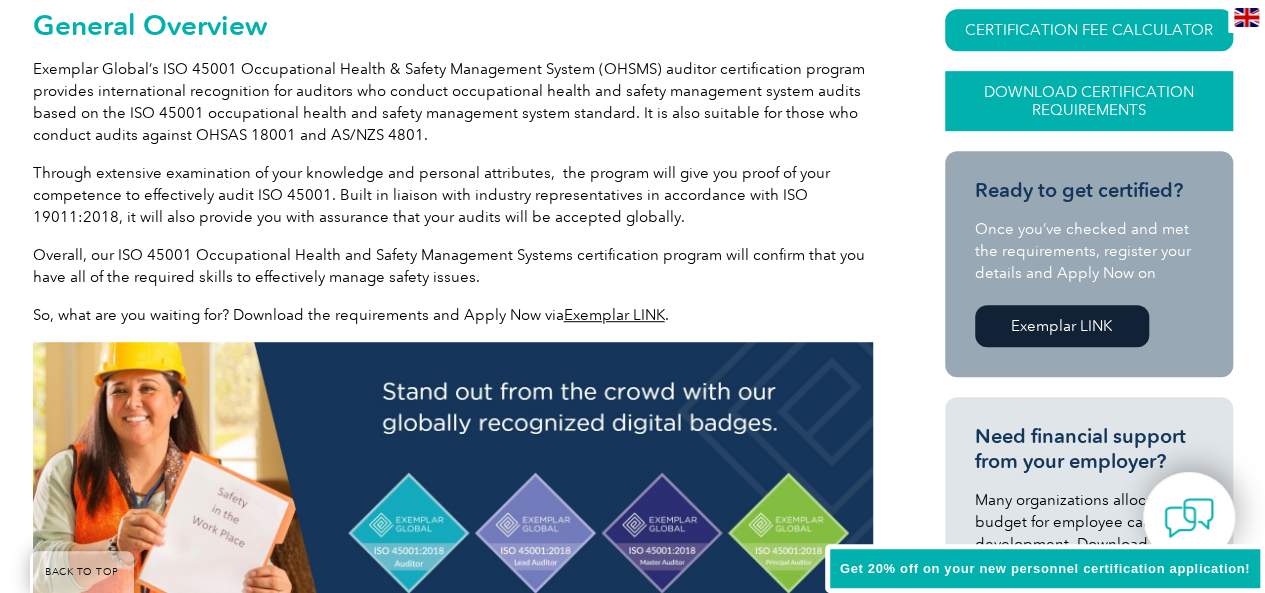 click on "Download Certification Requirements" at bounding box center [1089, 101] 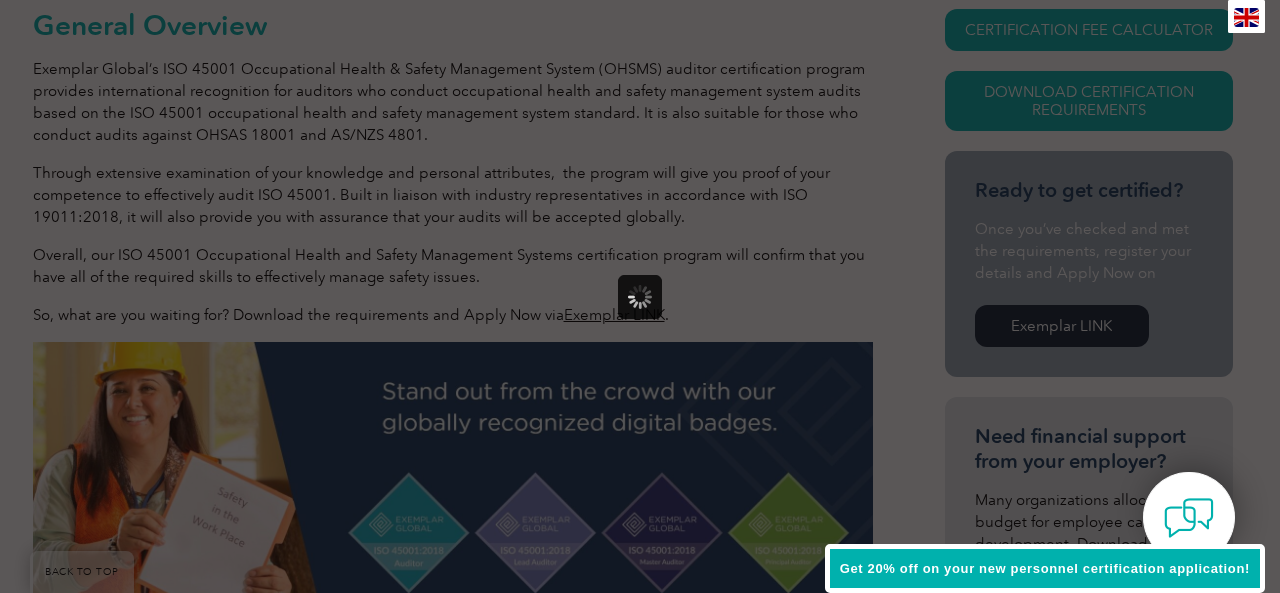 scroll, scrollTop: 0, scrollLeft: 0, axis: both 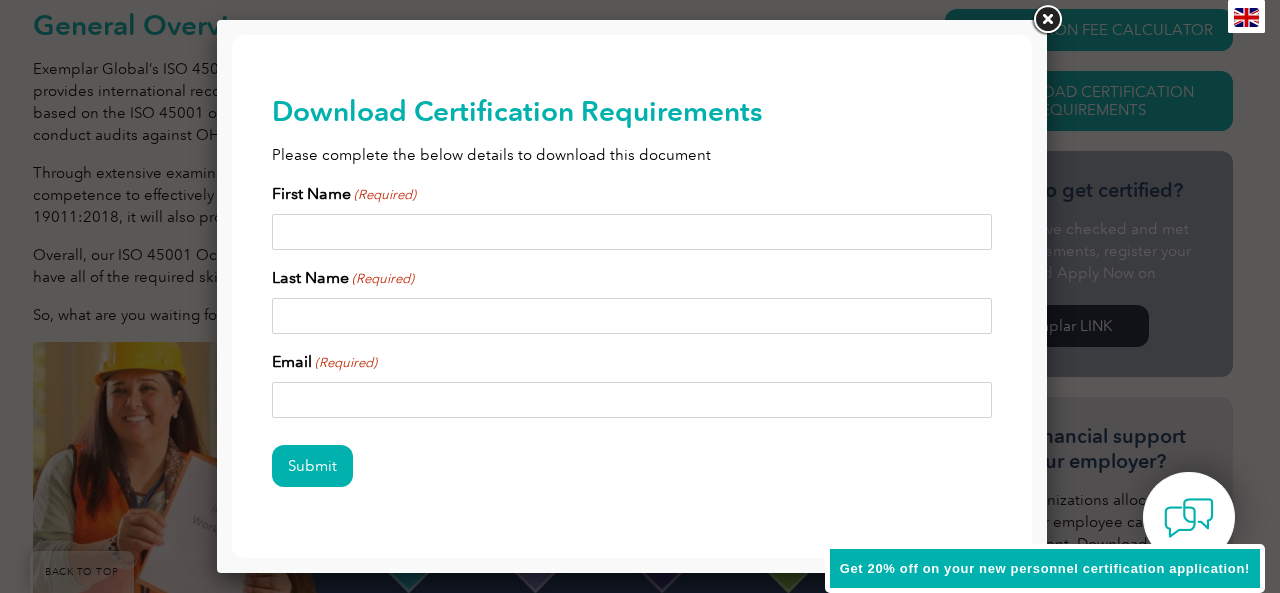 click on "First Name (Required)" at bounding box center [632, 232] 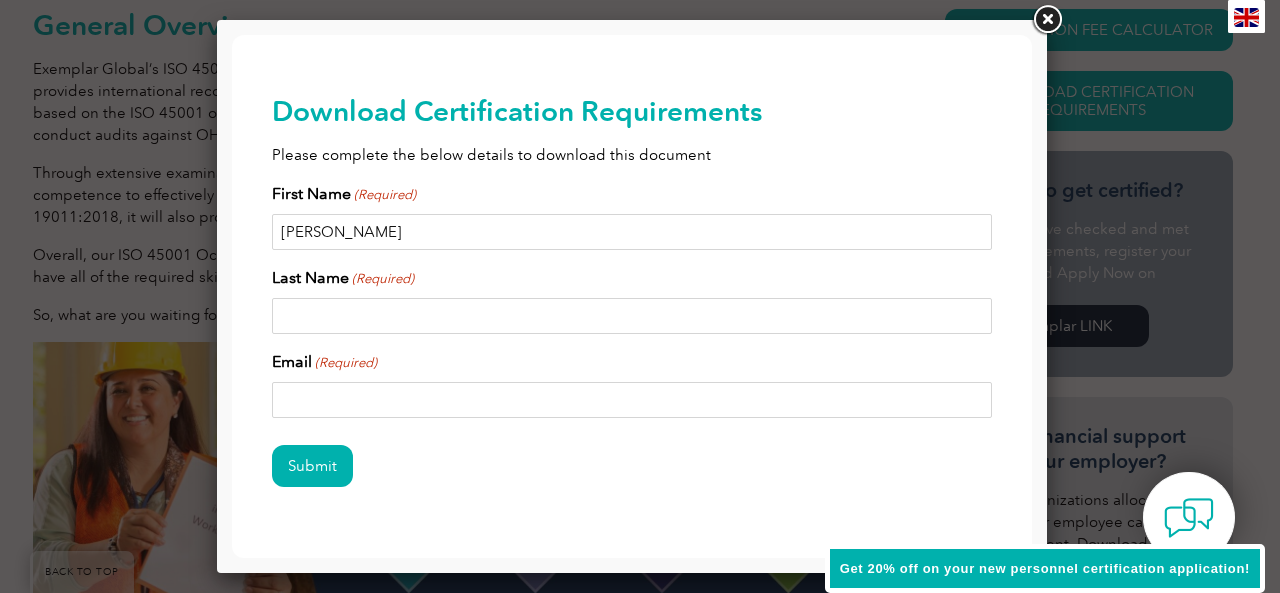 type on "Baxter" 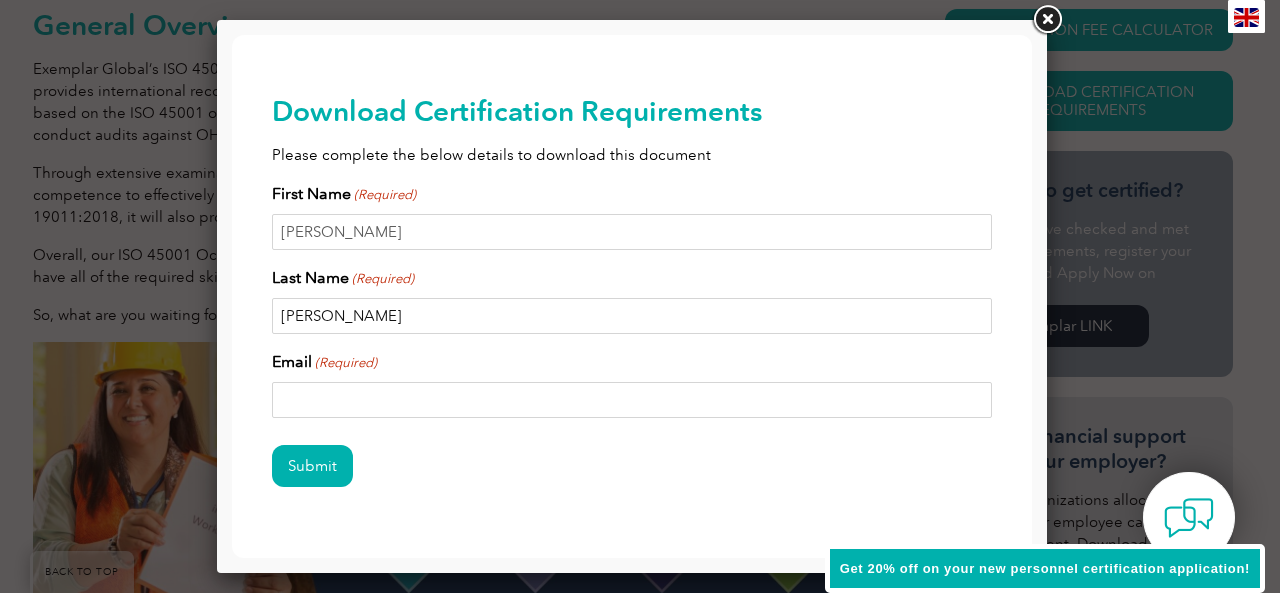 type on "chrystaldawnporter@gmail.com" 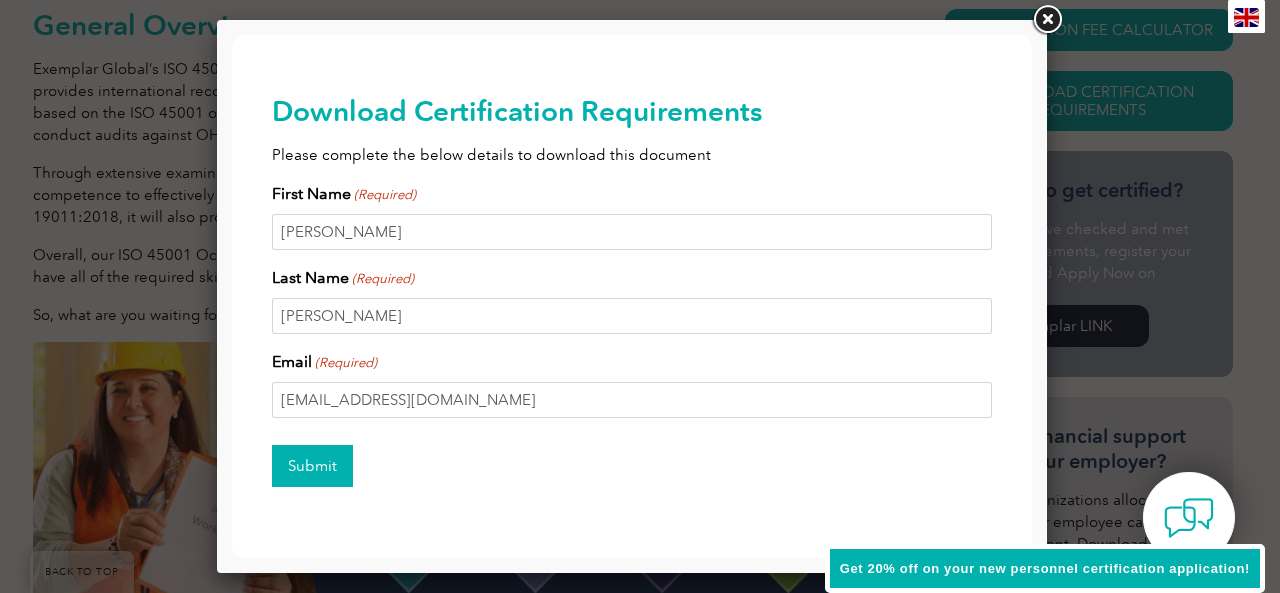 click on "Submit" at bounding box center (312, 466) 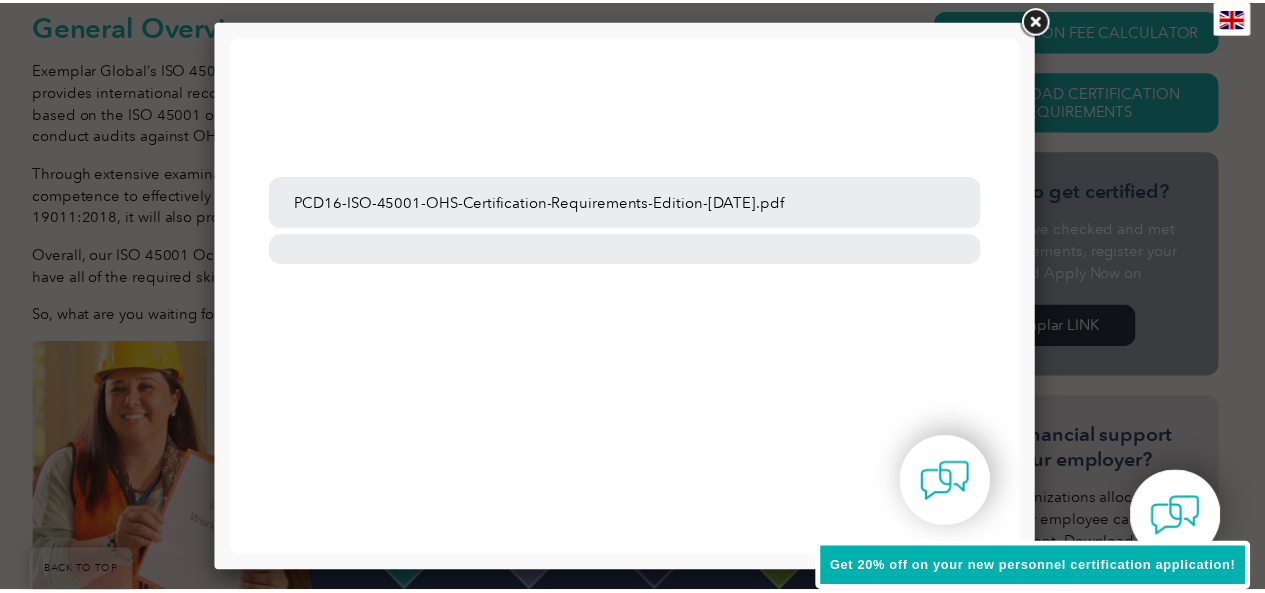 scroll, scrollTop: 0, scrollLeft: 0, axis: both 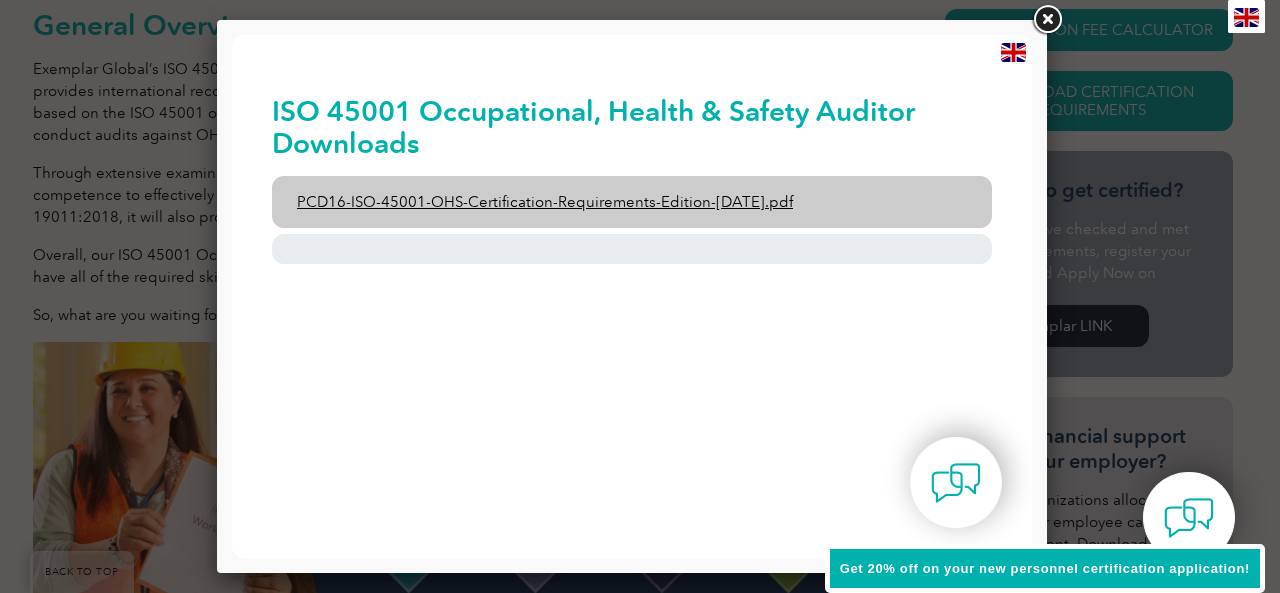 click on "PCD16-ISO-45001-OHS-Certification-Requirements-Edition-2-April-2022.pdf" at bounding box center (632, 202) 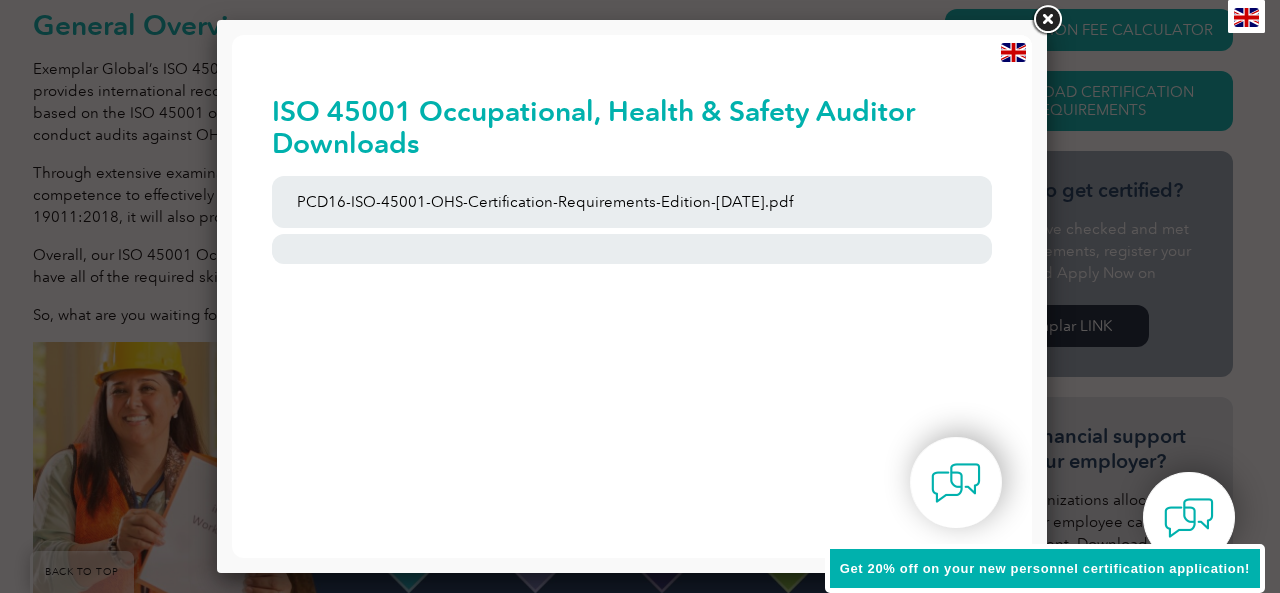 click at bounding box center (1047, 20) 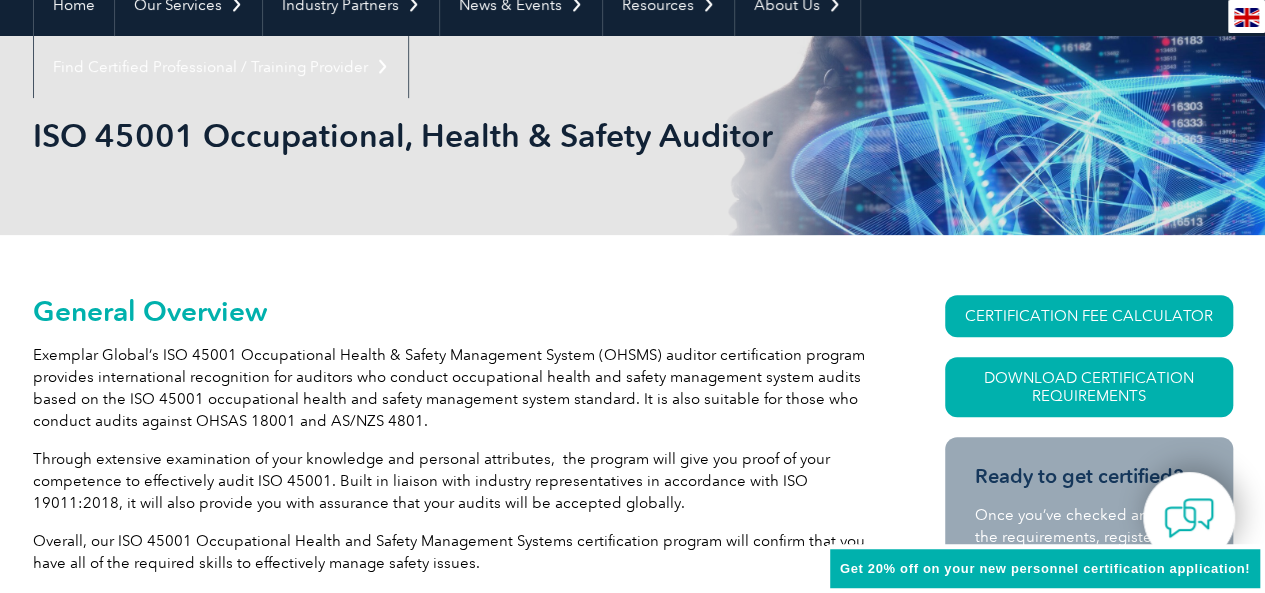 scroll, scrollTop: 166, scrollLeft: 0, axis: vertical 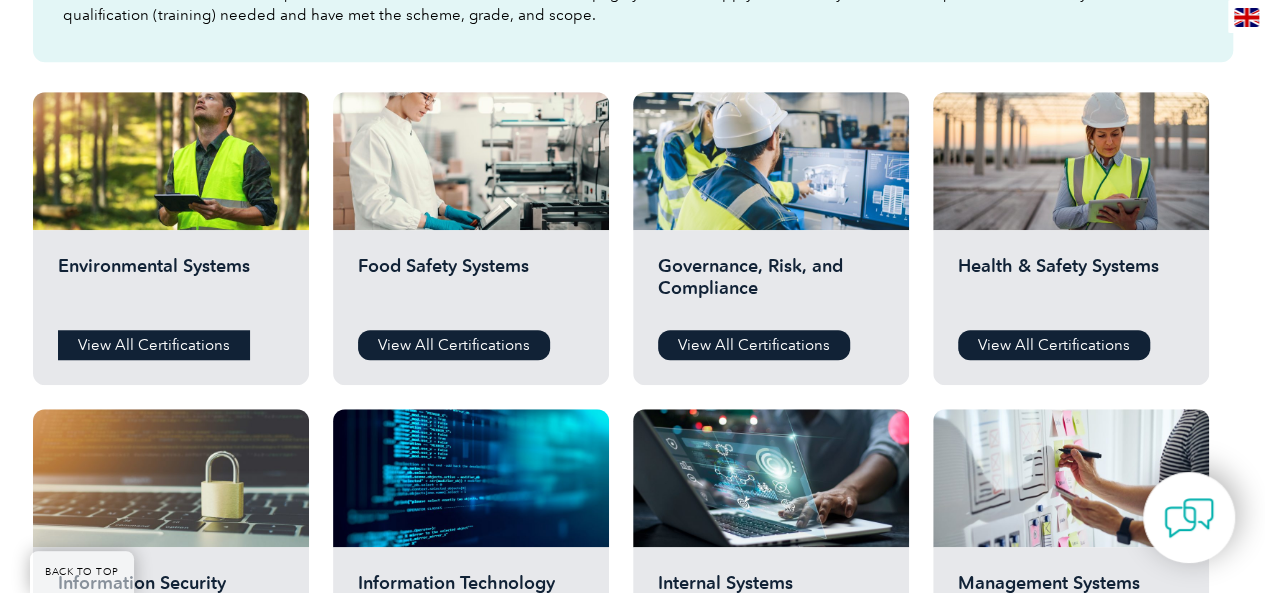 click on "View All Certifications" at bounding box center (154, 345) 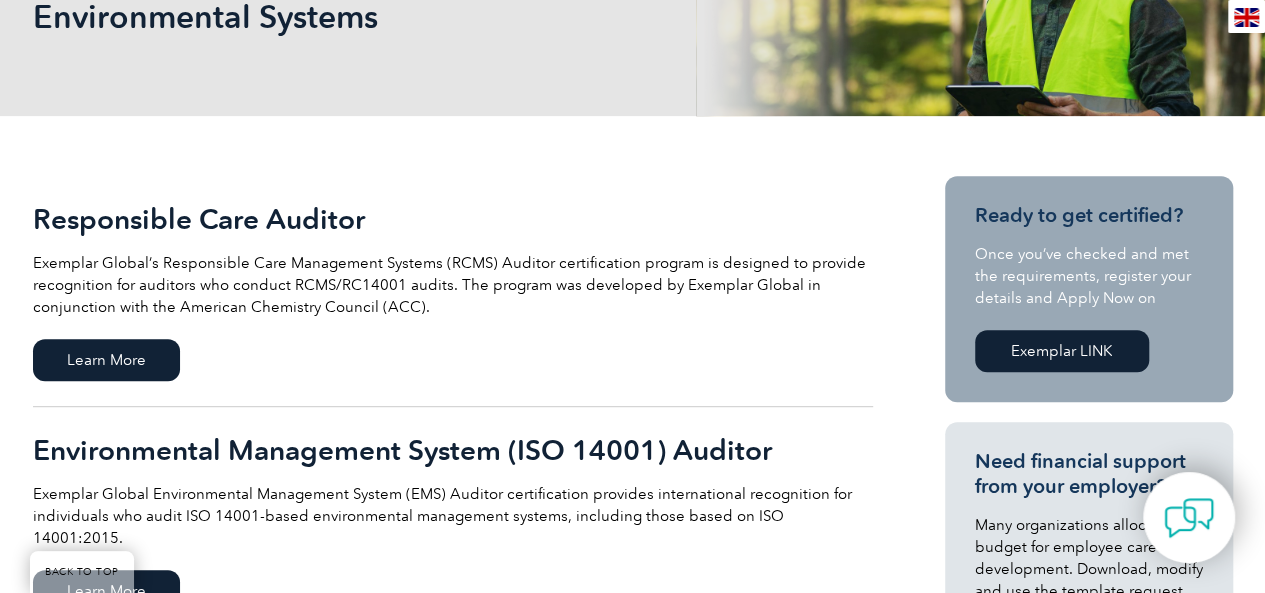 scroll, scrollTop: 666, scrollLeft: 0, axis: vertical 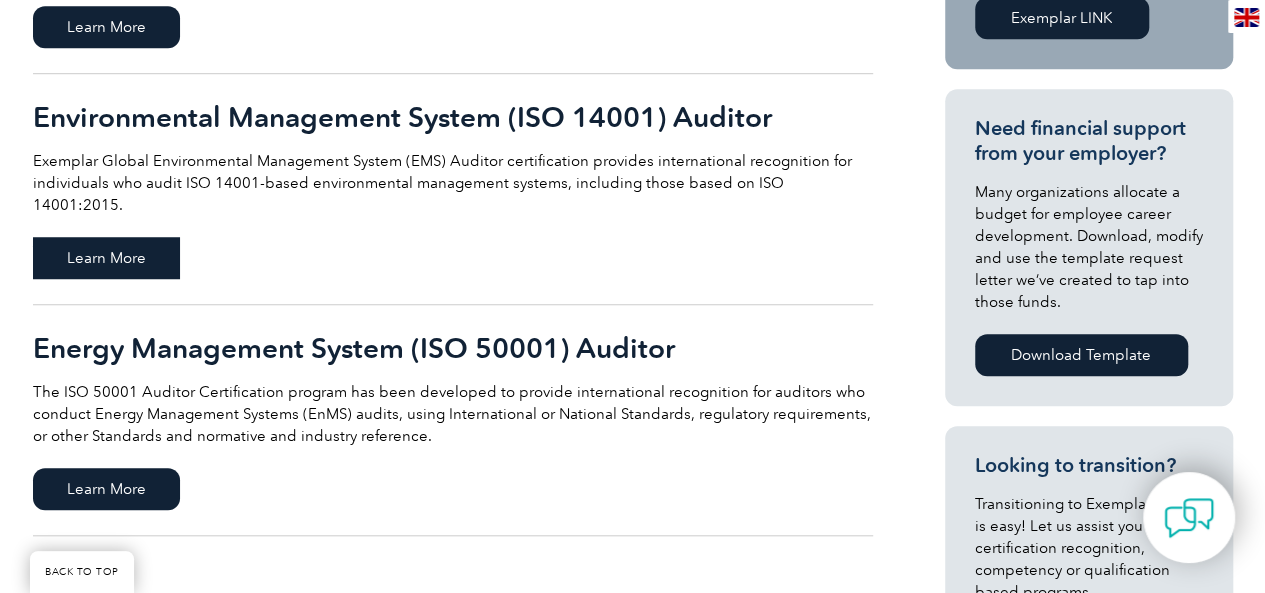 click on "Learn More" at bounding box center [106, 258] 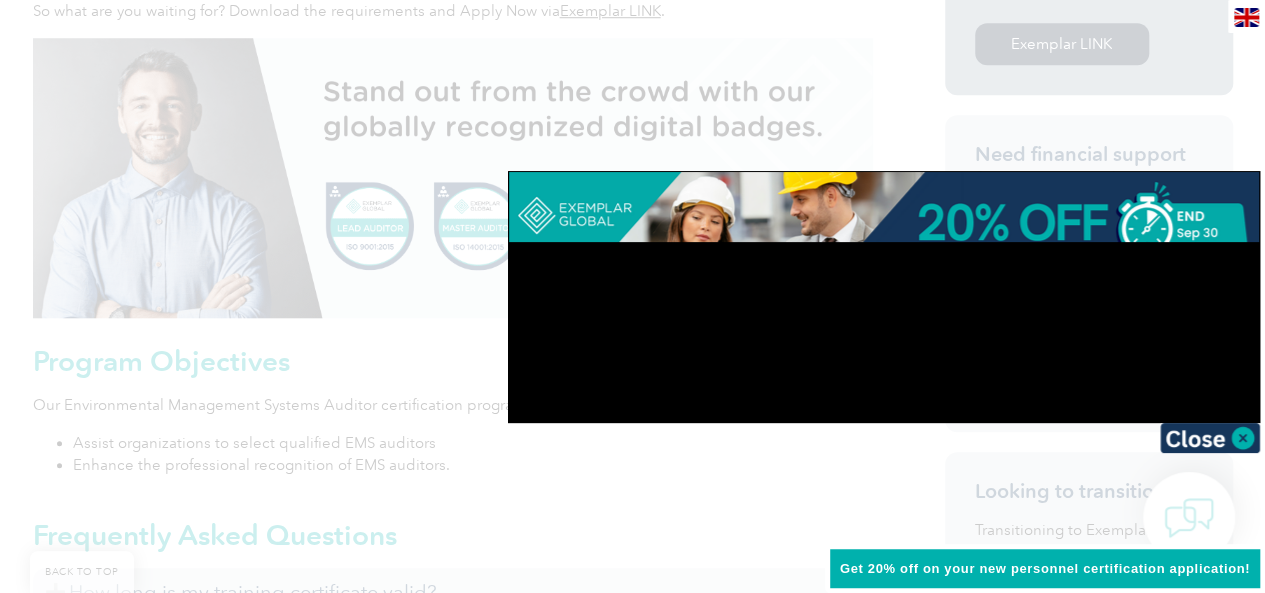 scroll, scrollTop: 1154, scrollLeft: 0, axis: vertical 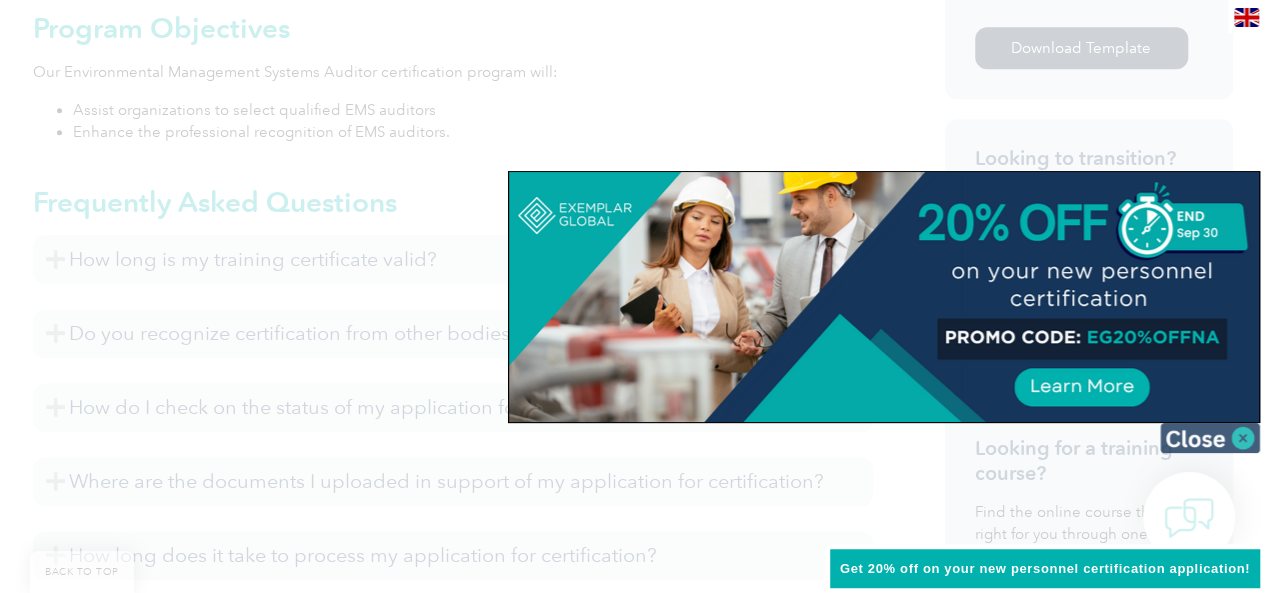 click at bounding box center [1210, 438] 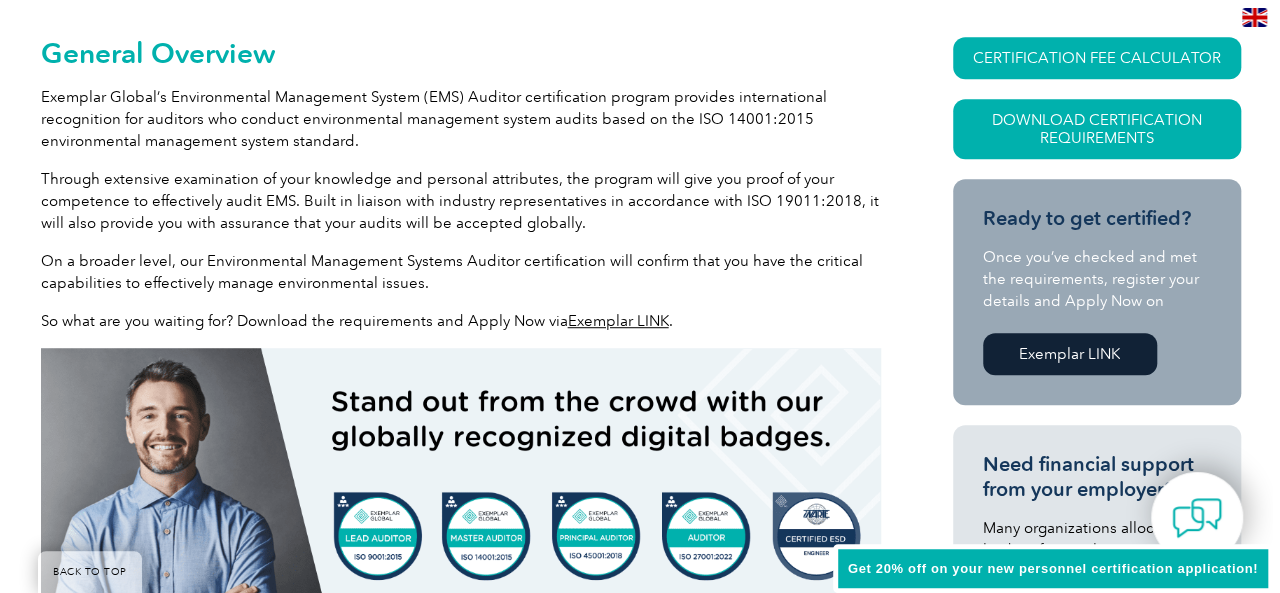 scroll, scrollTop: 488, scrollLeft: 0, axis: vertical 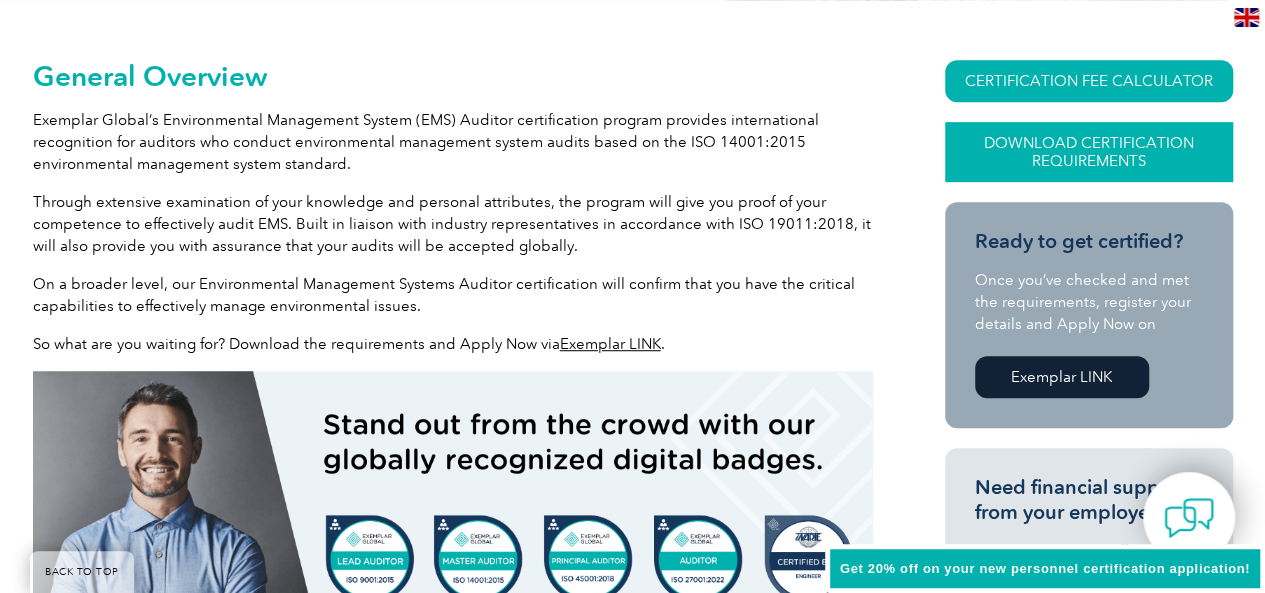 click on "Download Certification Requirements" at bounding box center (1089, 152) 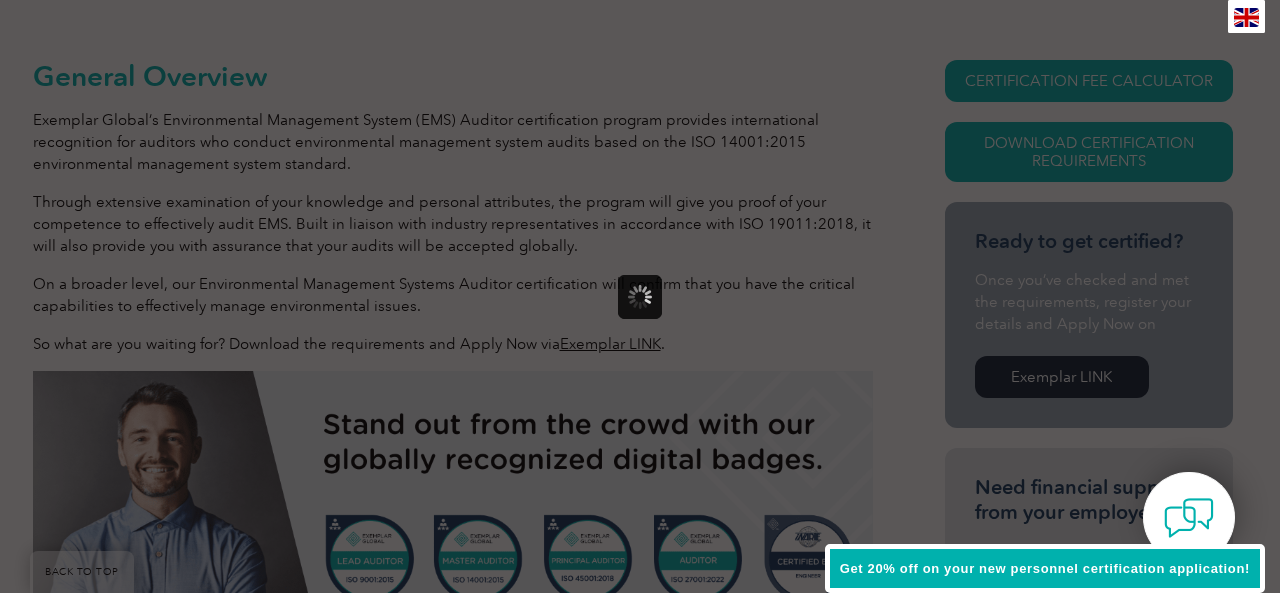 scroll, scrollTop: 0, scrollLeft: 0, axis: both 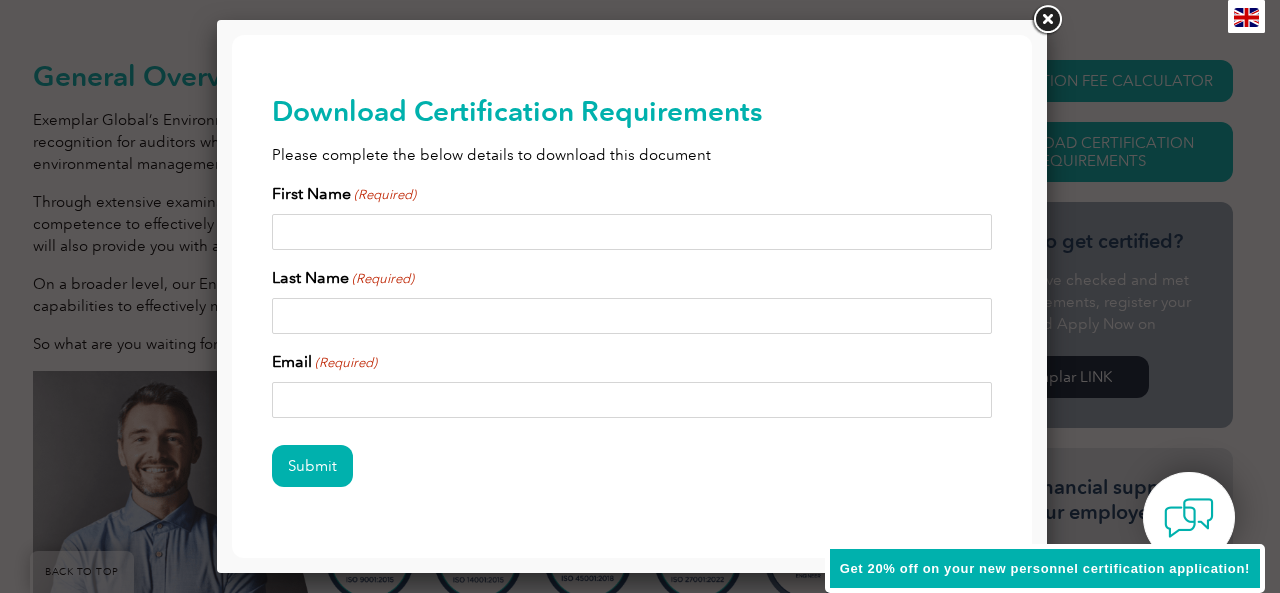 click on "First Name (Required)" at bounding box center [632, 232] 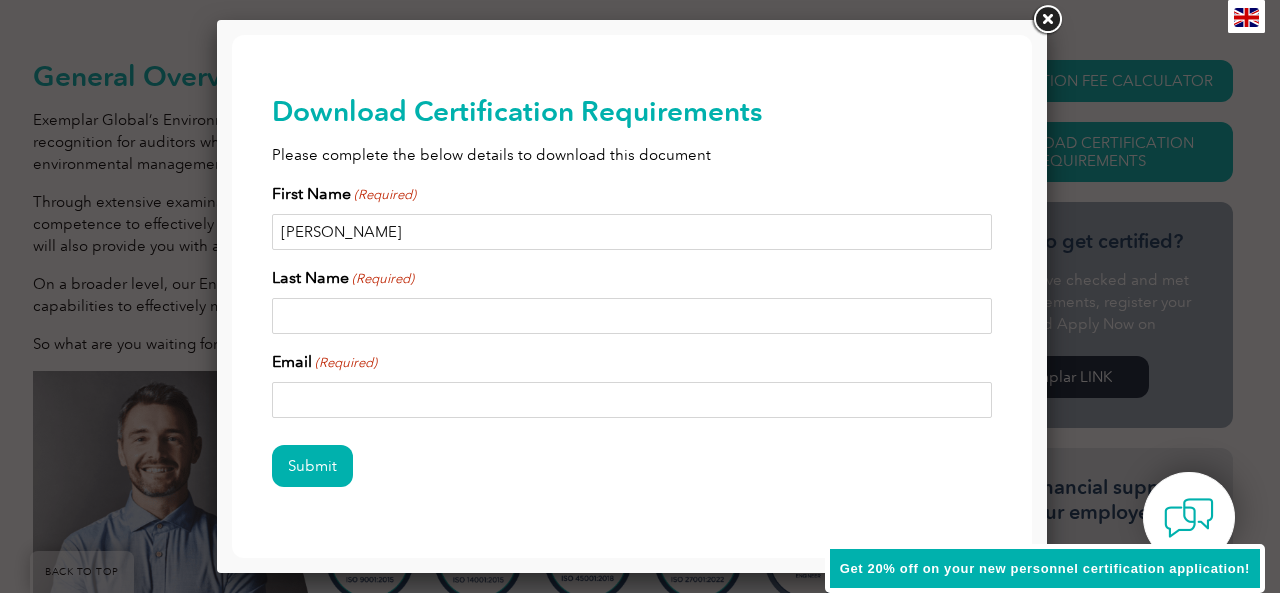 type on "[PERSON_NAME]" 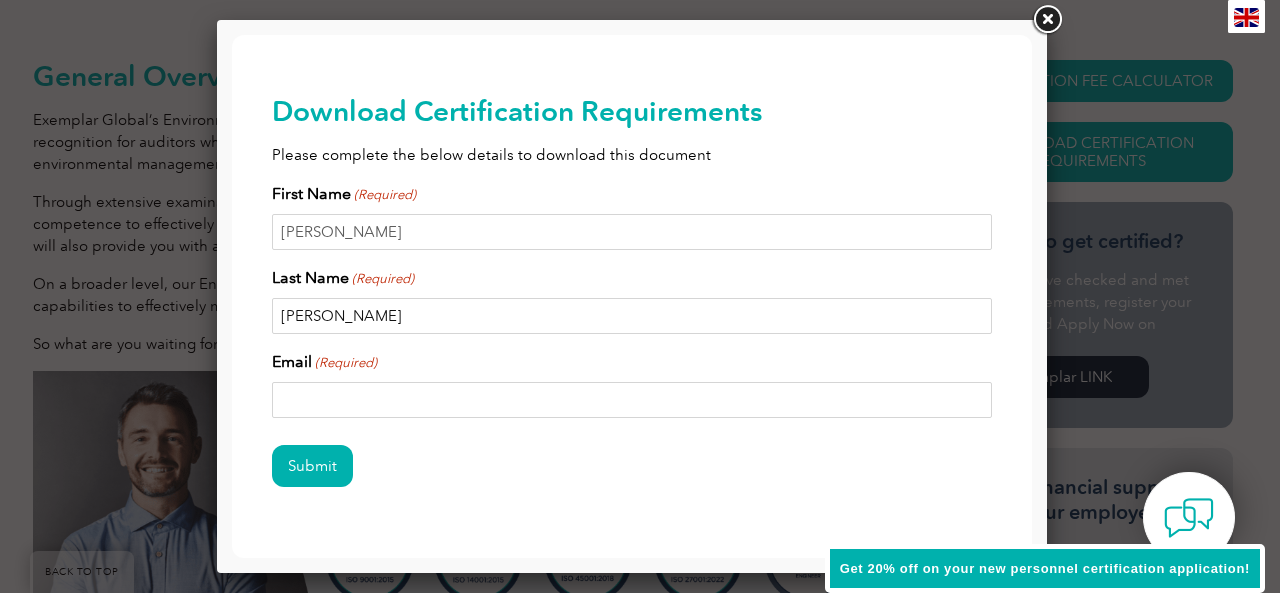 type on "[EMAIL_ADDRESS][DOMAIN_NAME]" 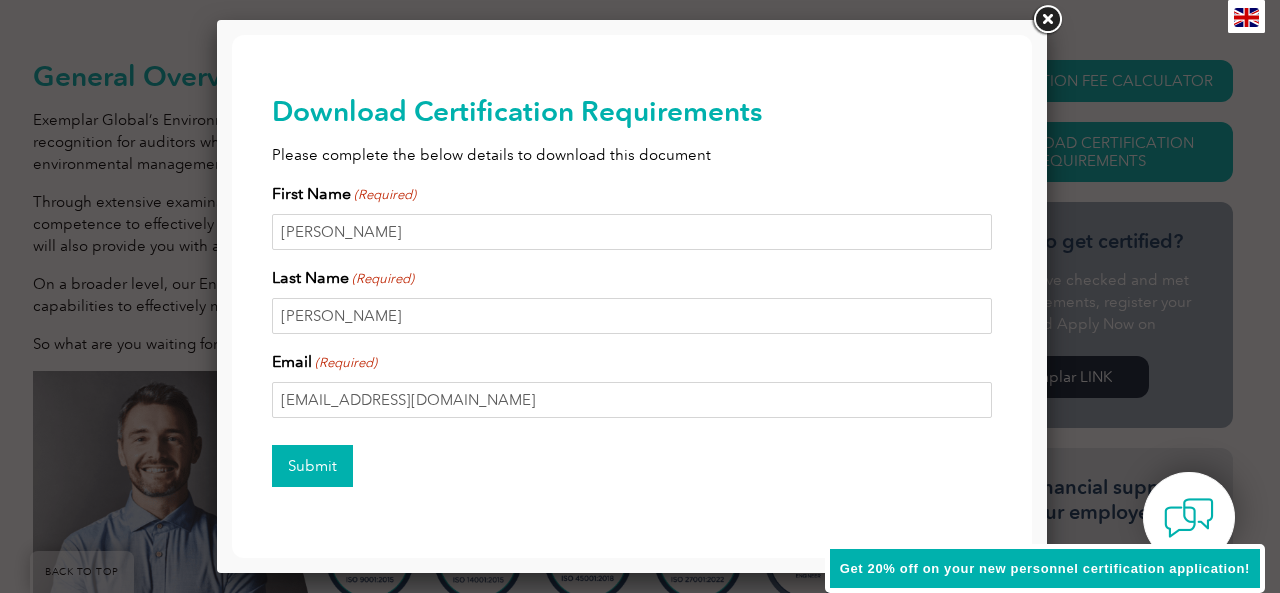 click on "Submit" at bounding box center [312, 466] 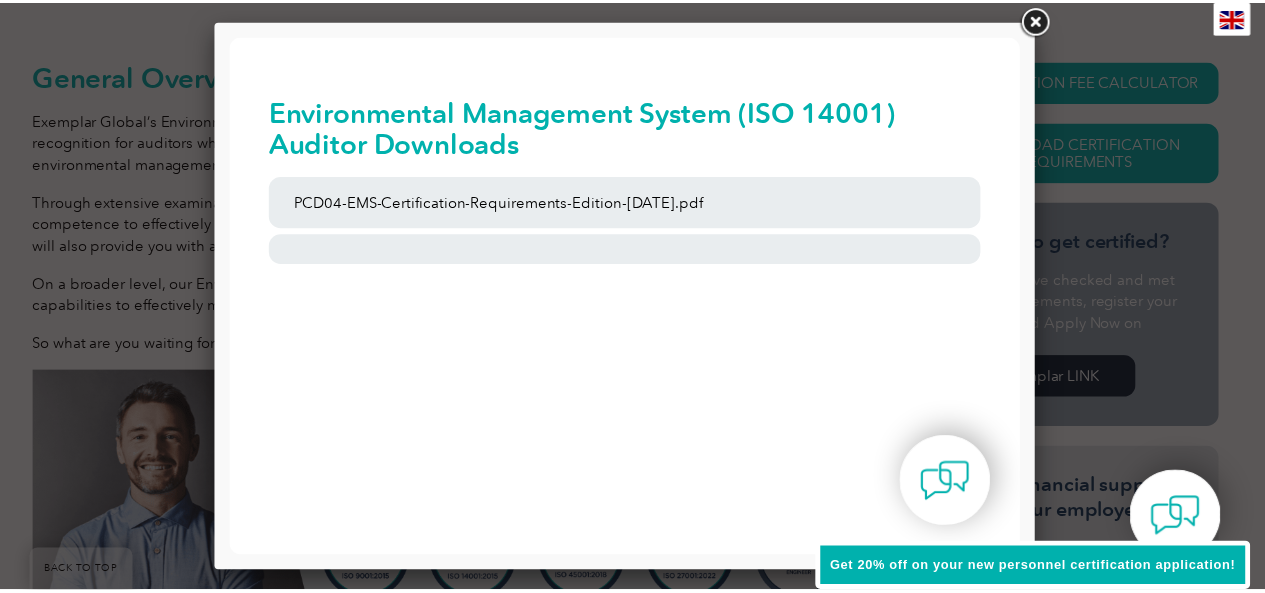 scroll, scrollTop: 0, scrollLeft: 0, axis: both 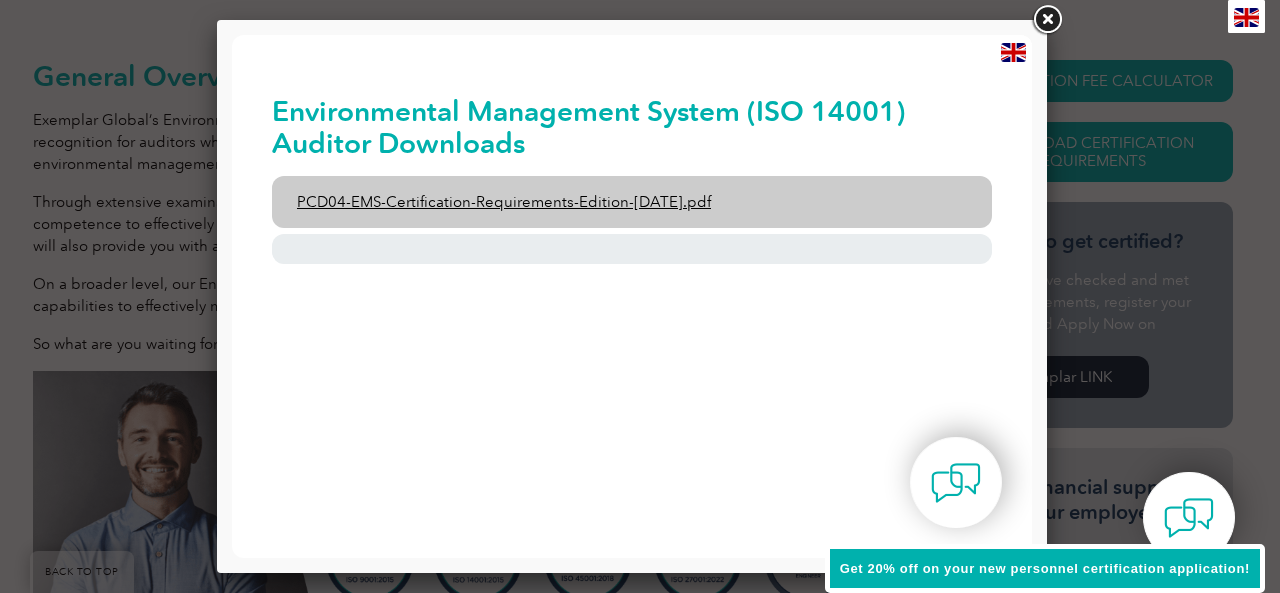 click on "PCD04-EMS-Certification-Requirements-Edition-[DATE].pdf" at bounding box center [632, 202] 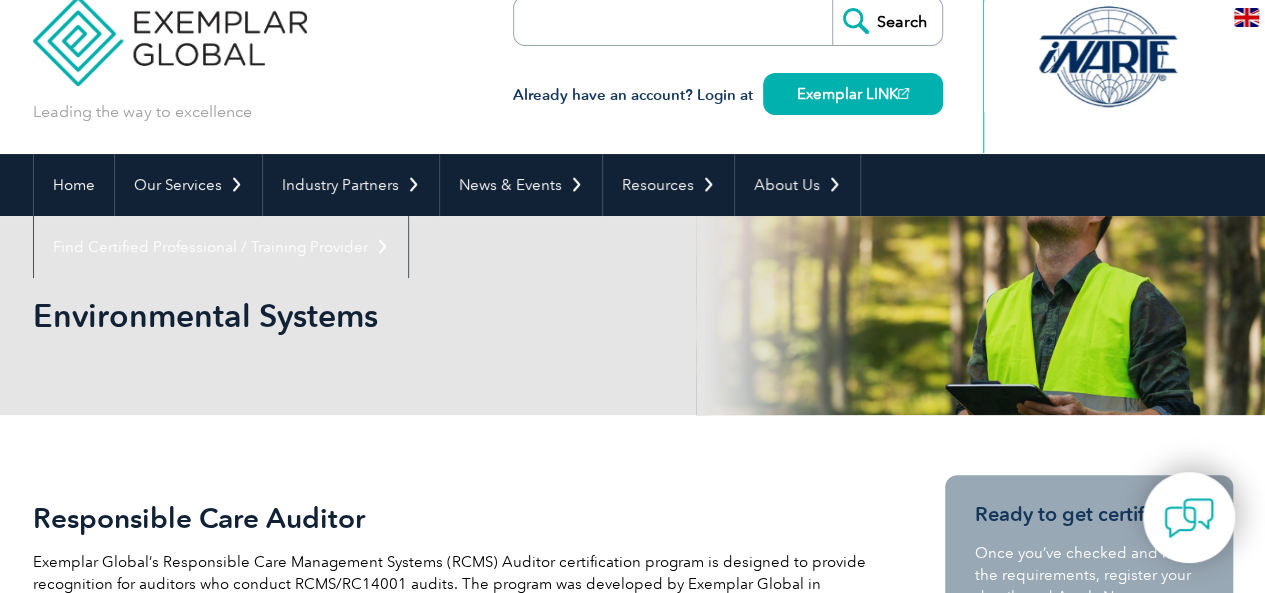 scroll, scrollTop: 0, scrollLeft: 0, axis: both 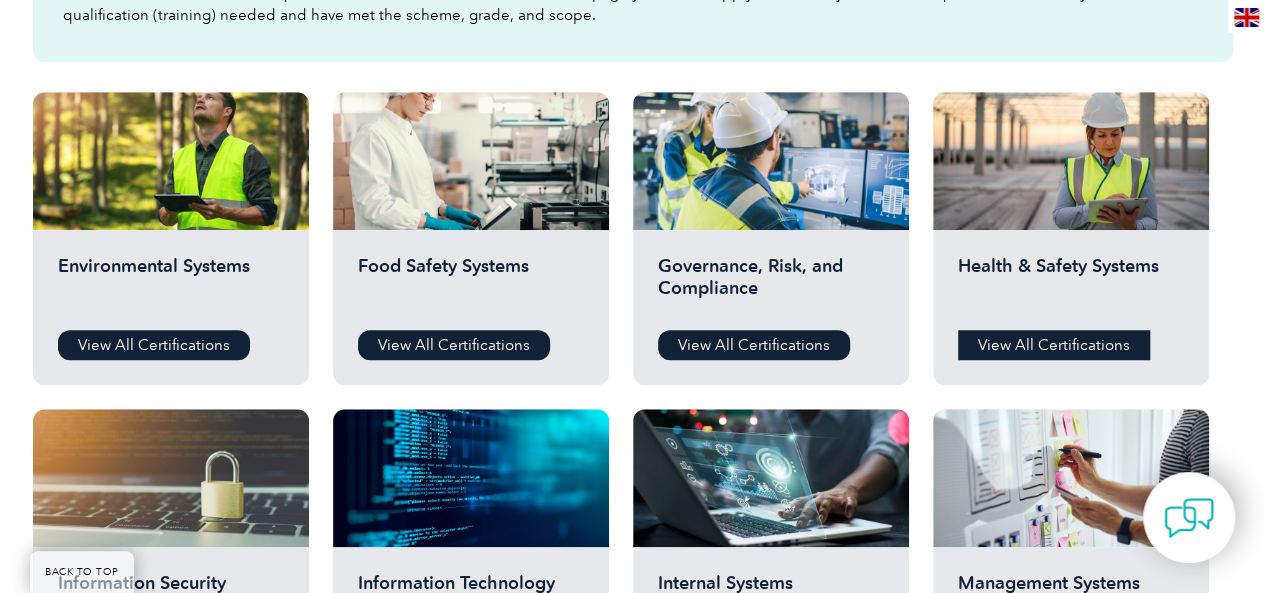 click on "View All Certifications" at bounding box center (1054, 345) 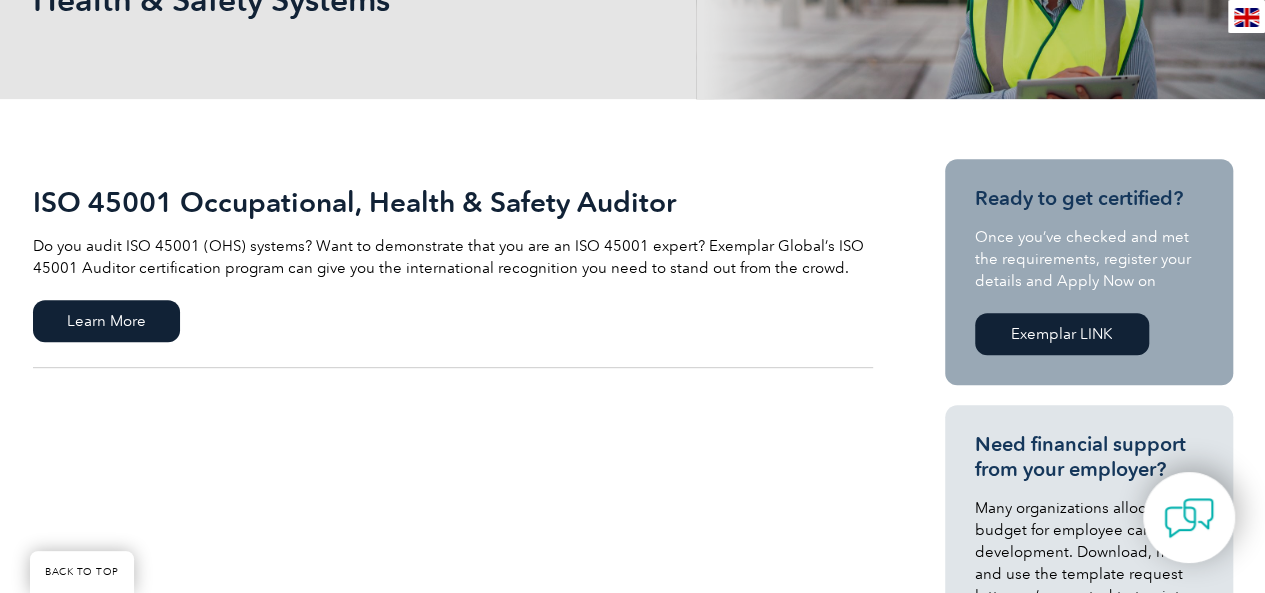 scroll, scrollTop: 333, scrollLeft: 0, axis: vertical 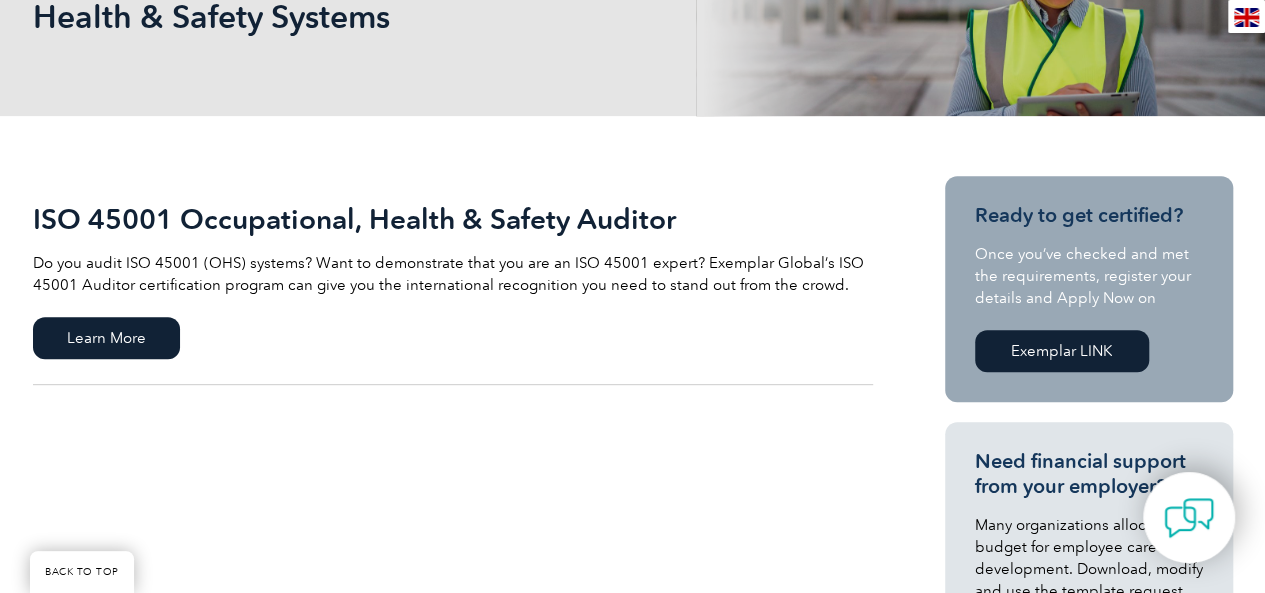 click on "Exemplar LINK" at bounding box center [1062, 351] 